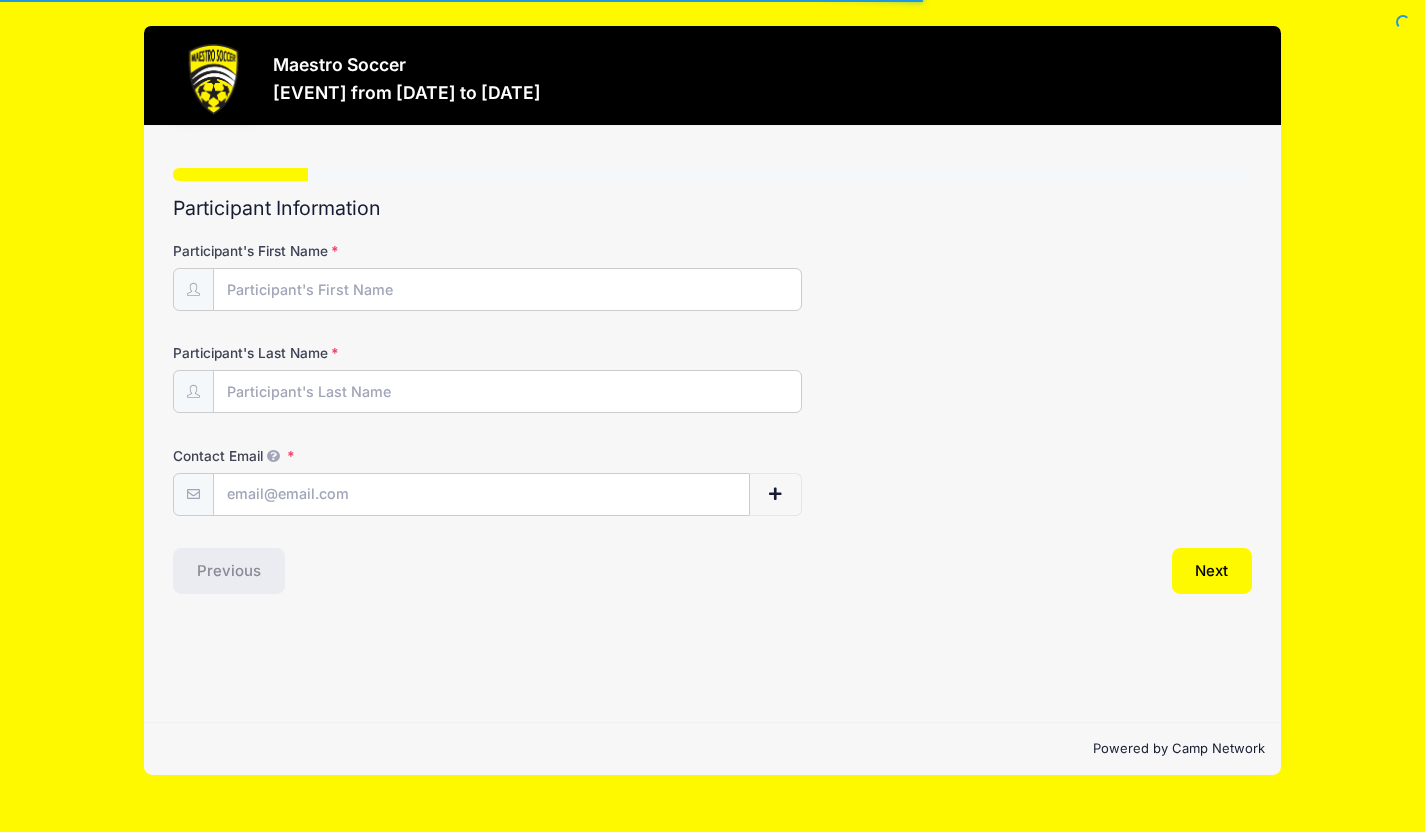 scroll, scrollTop: 0, scrollLeft: 0, axis: both 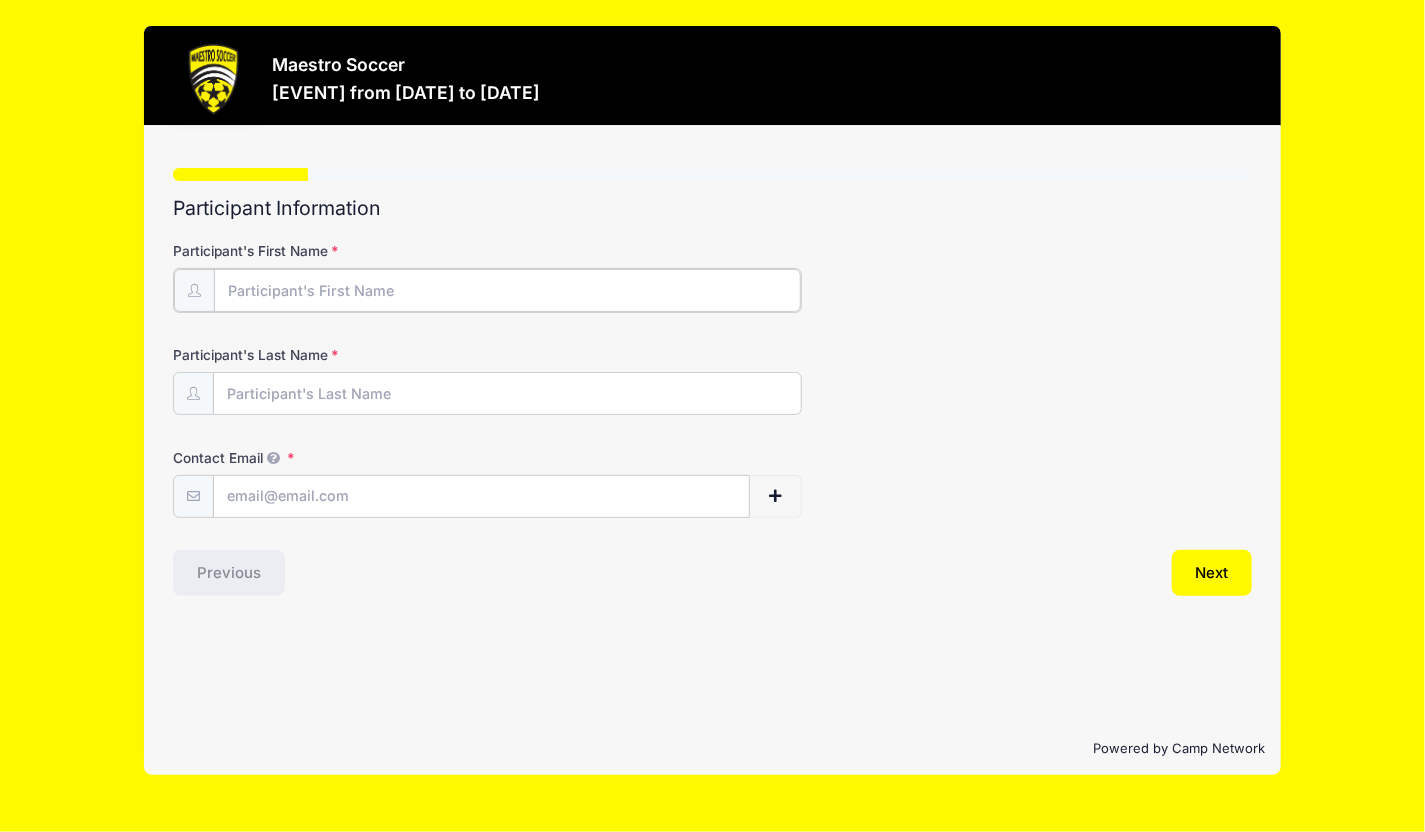 click on "Participant's First Name" at bounding box center [507, 290] 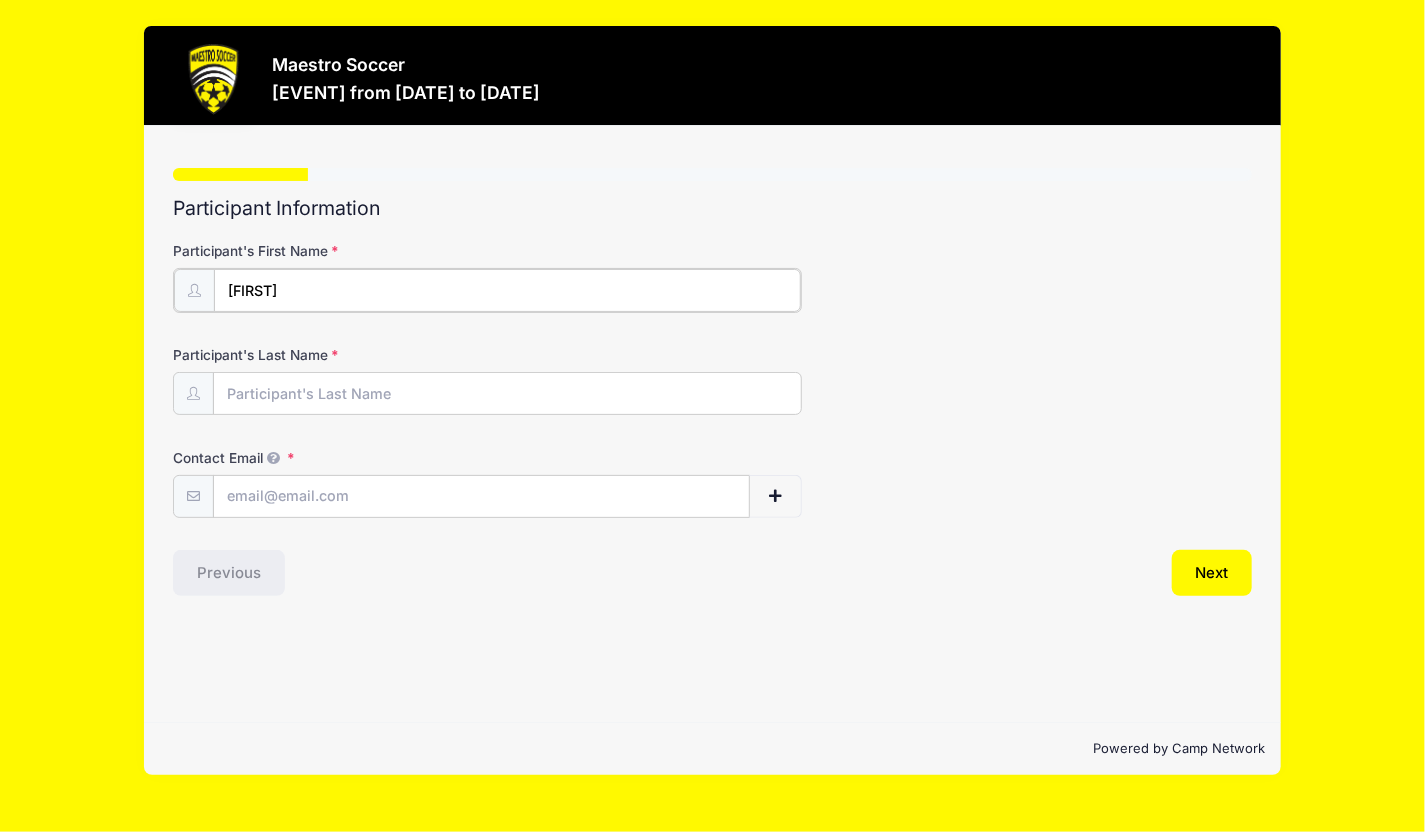 type on "[FIRST]" 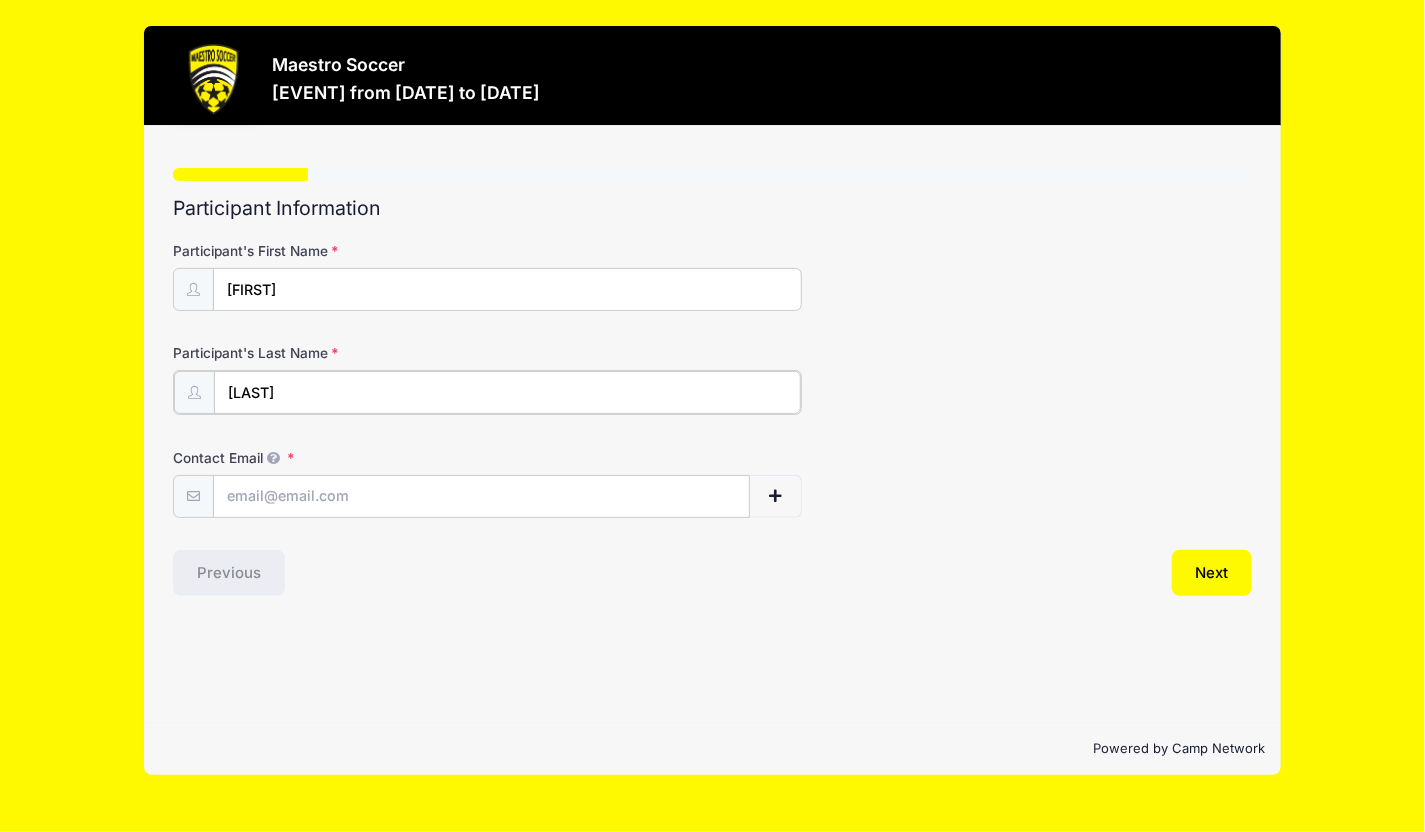 type on "[LAST]" 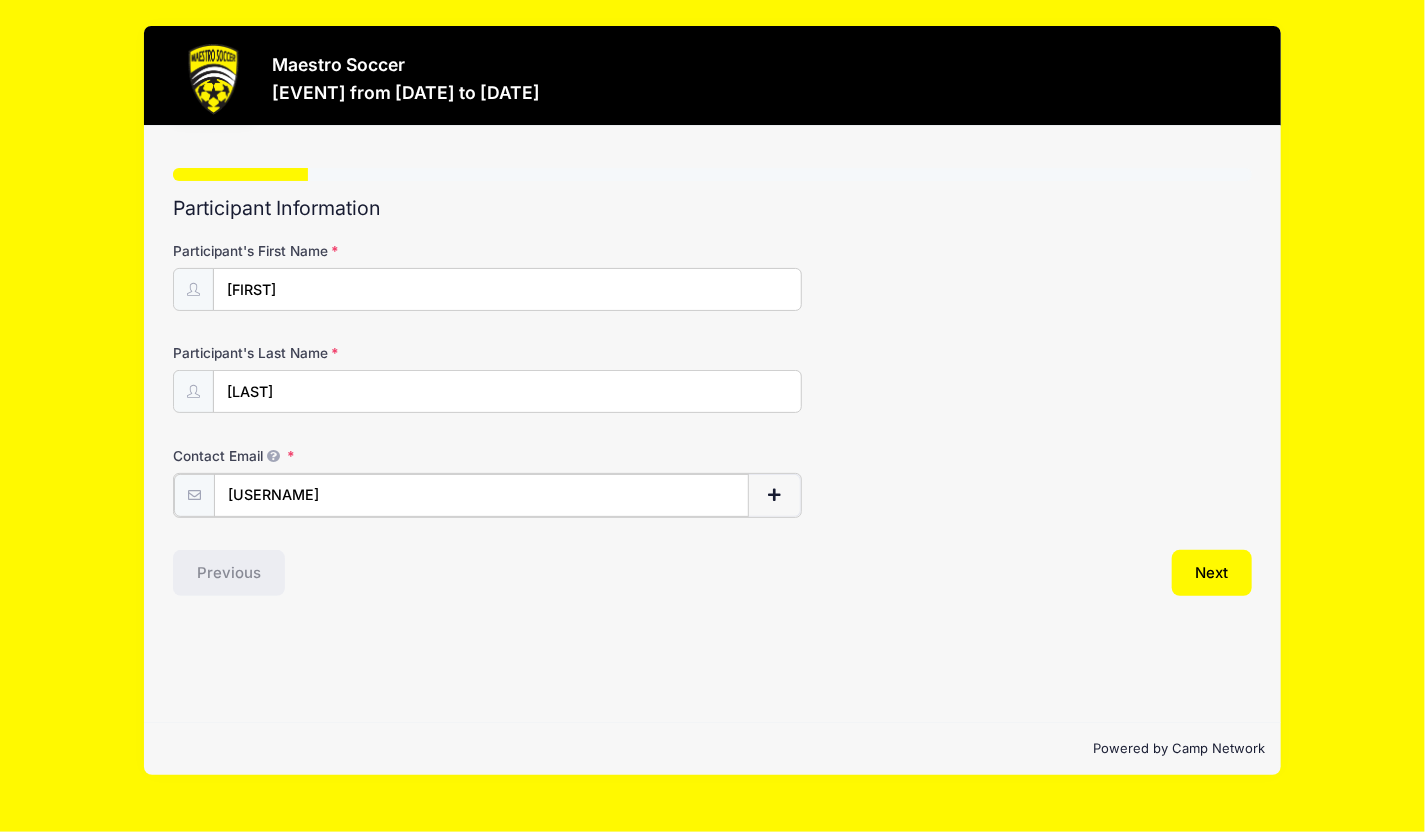 type on "[EMAIL]" 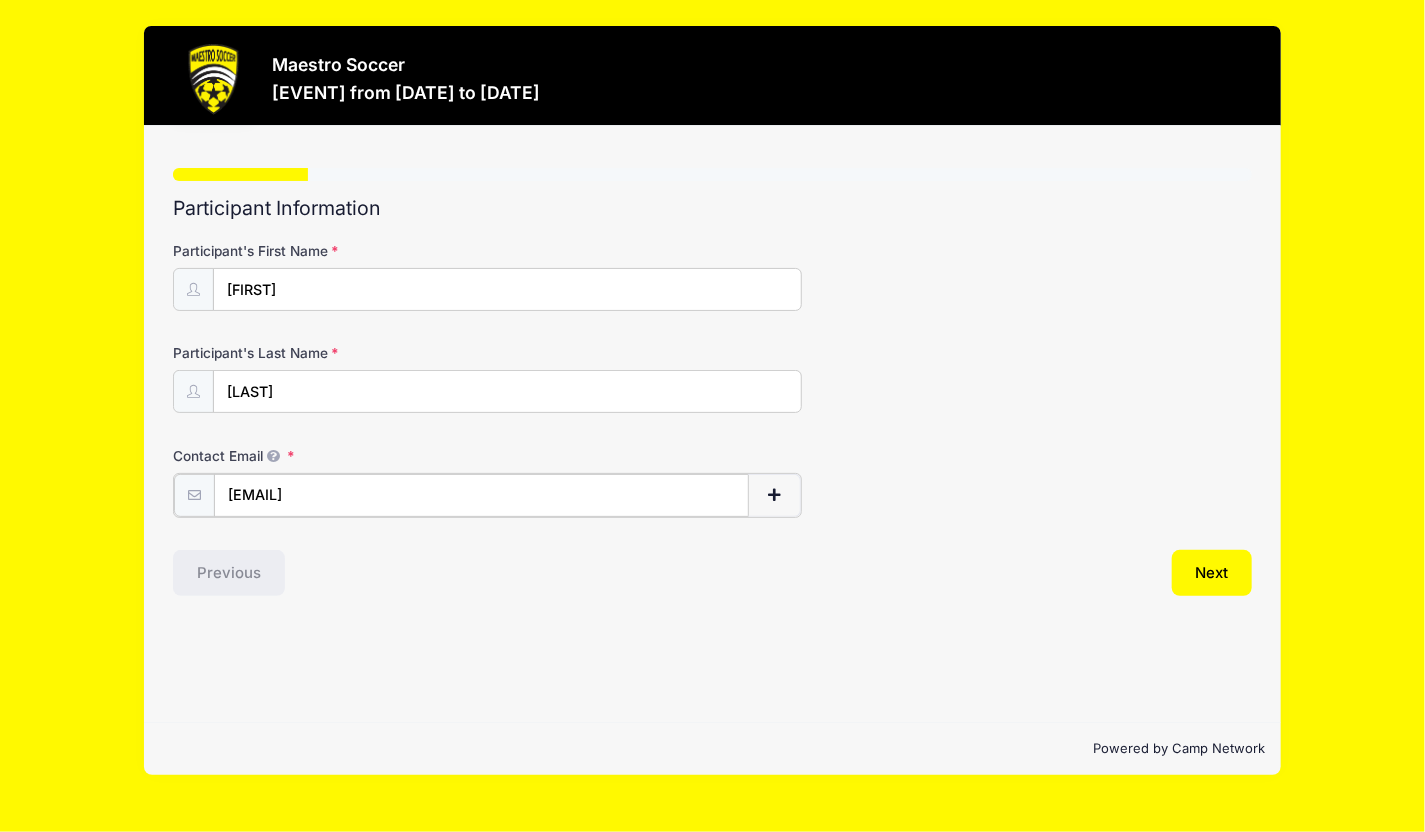 type 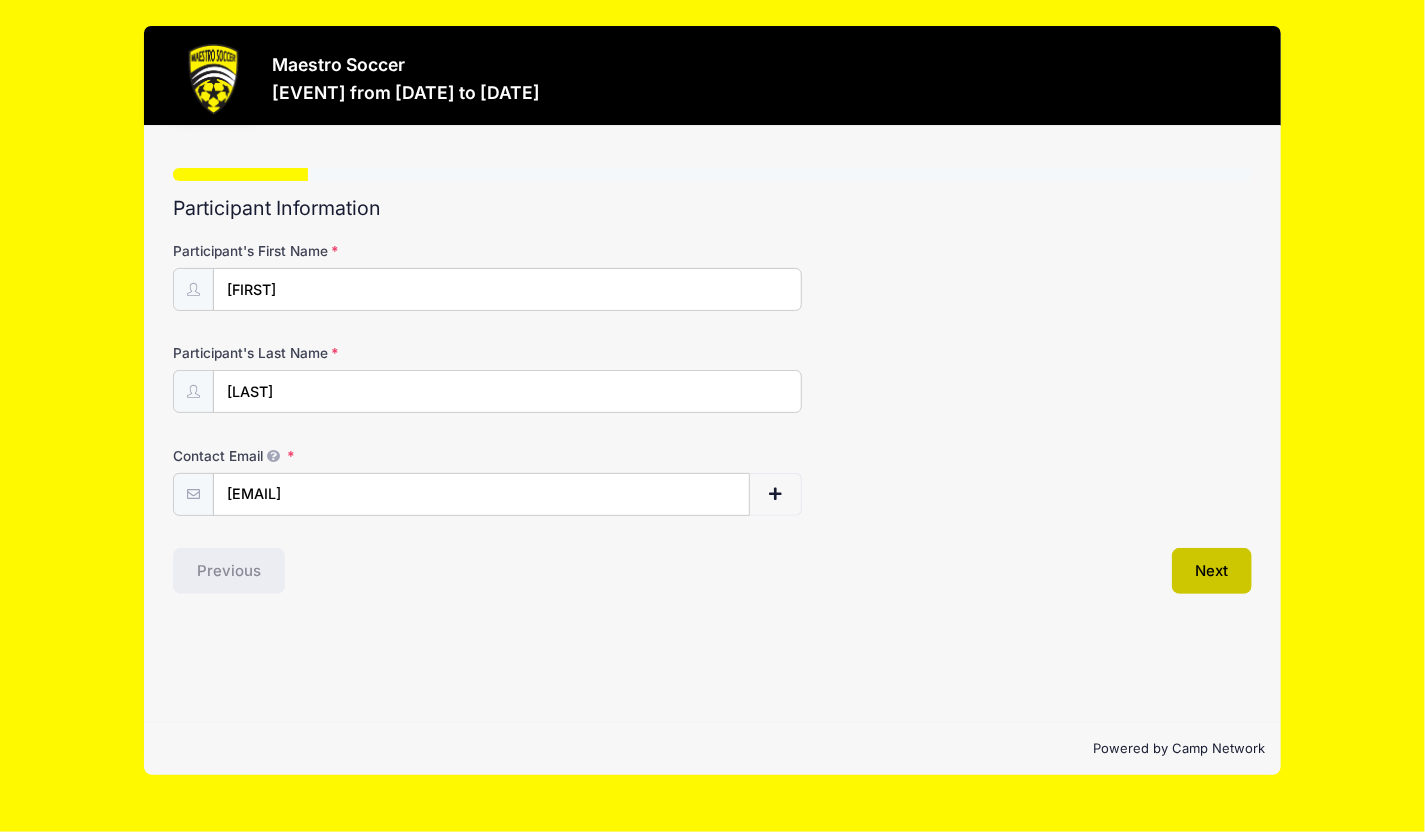 click on "Next" at bounding box center (1212, 571) 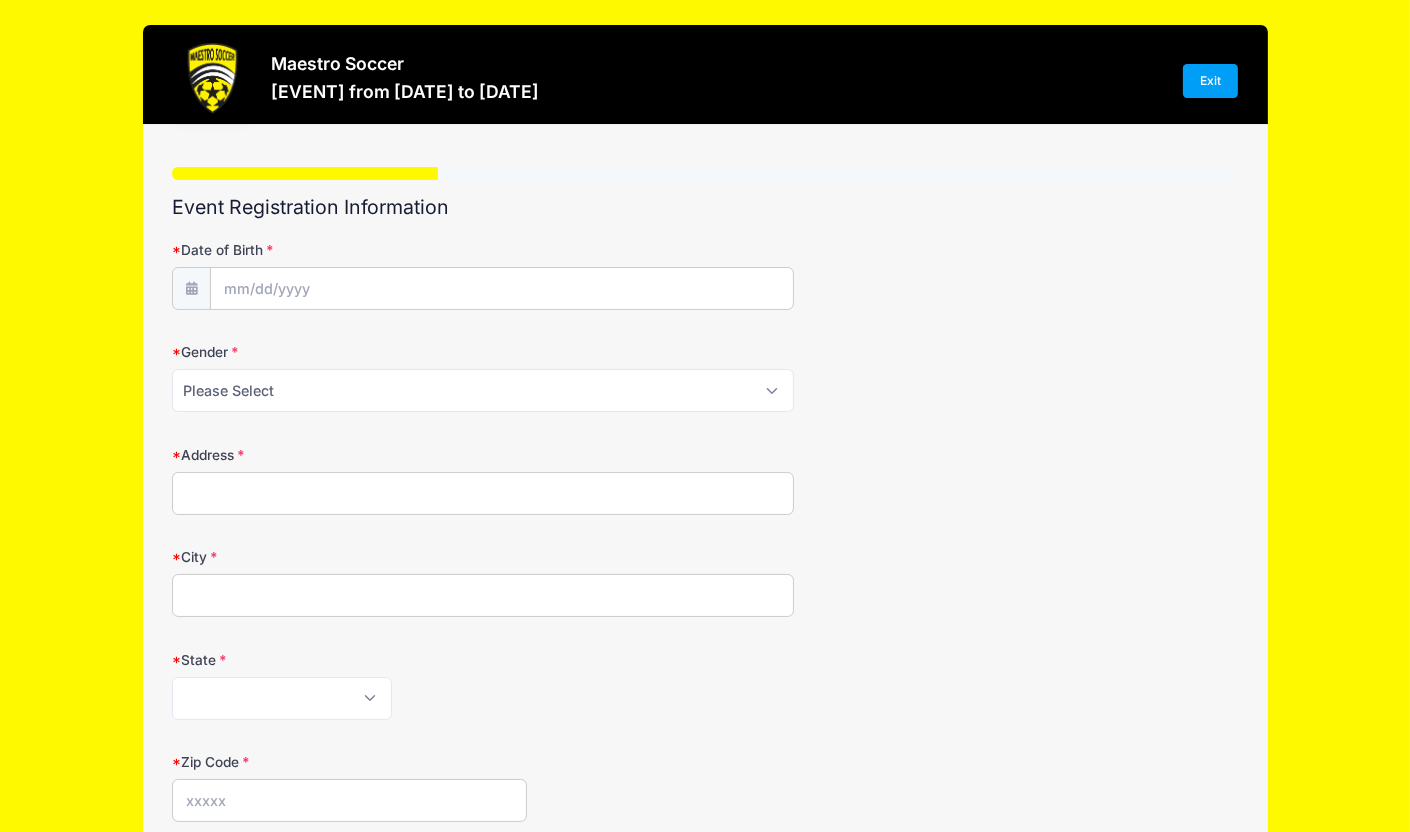 scroll, scrollTop: 0, scrollLeft: 0, axis: both 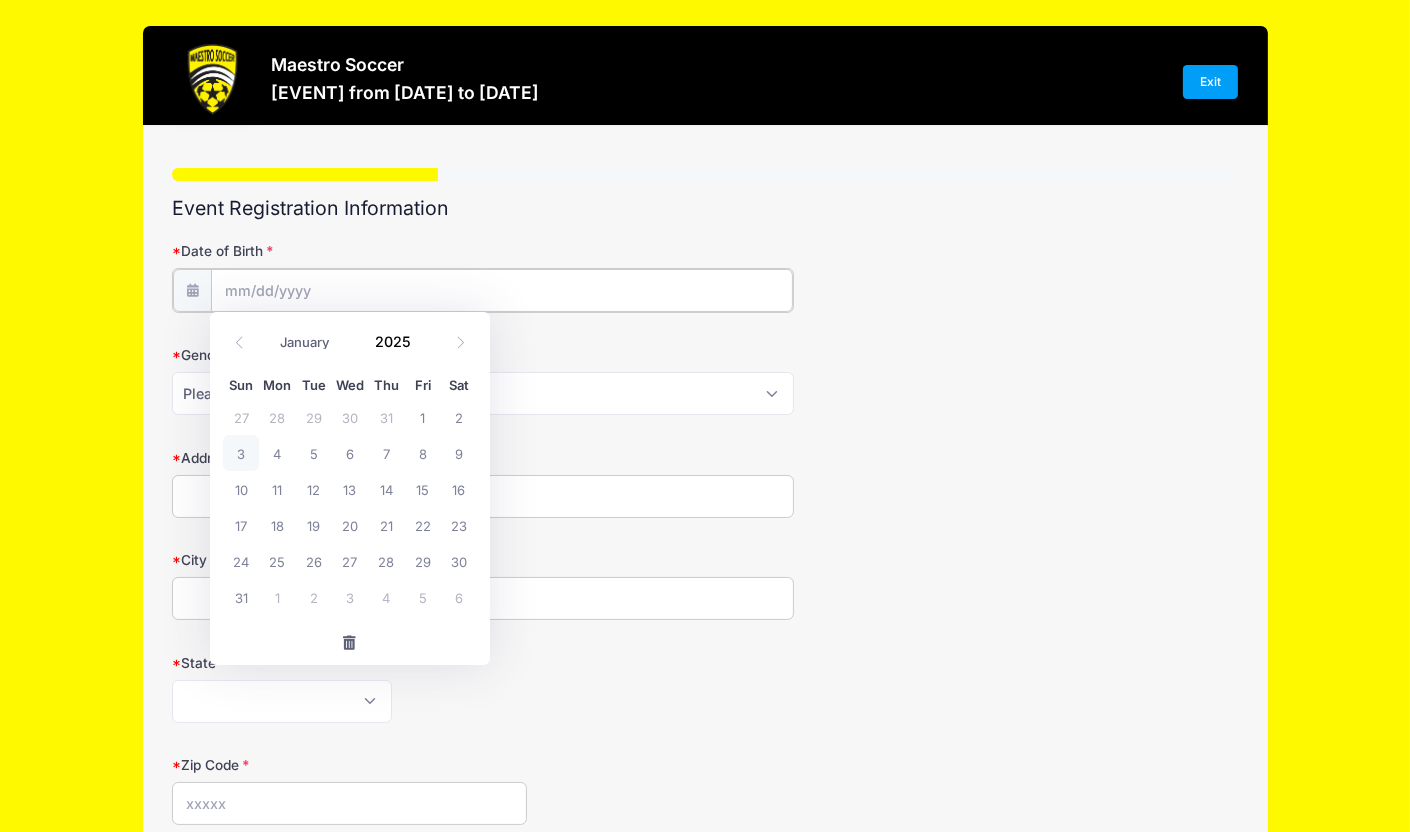 click on "Date of Birth" at bounding box center [502, 290] 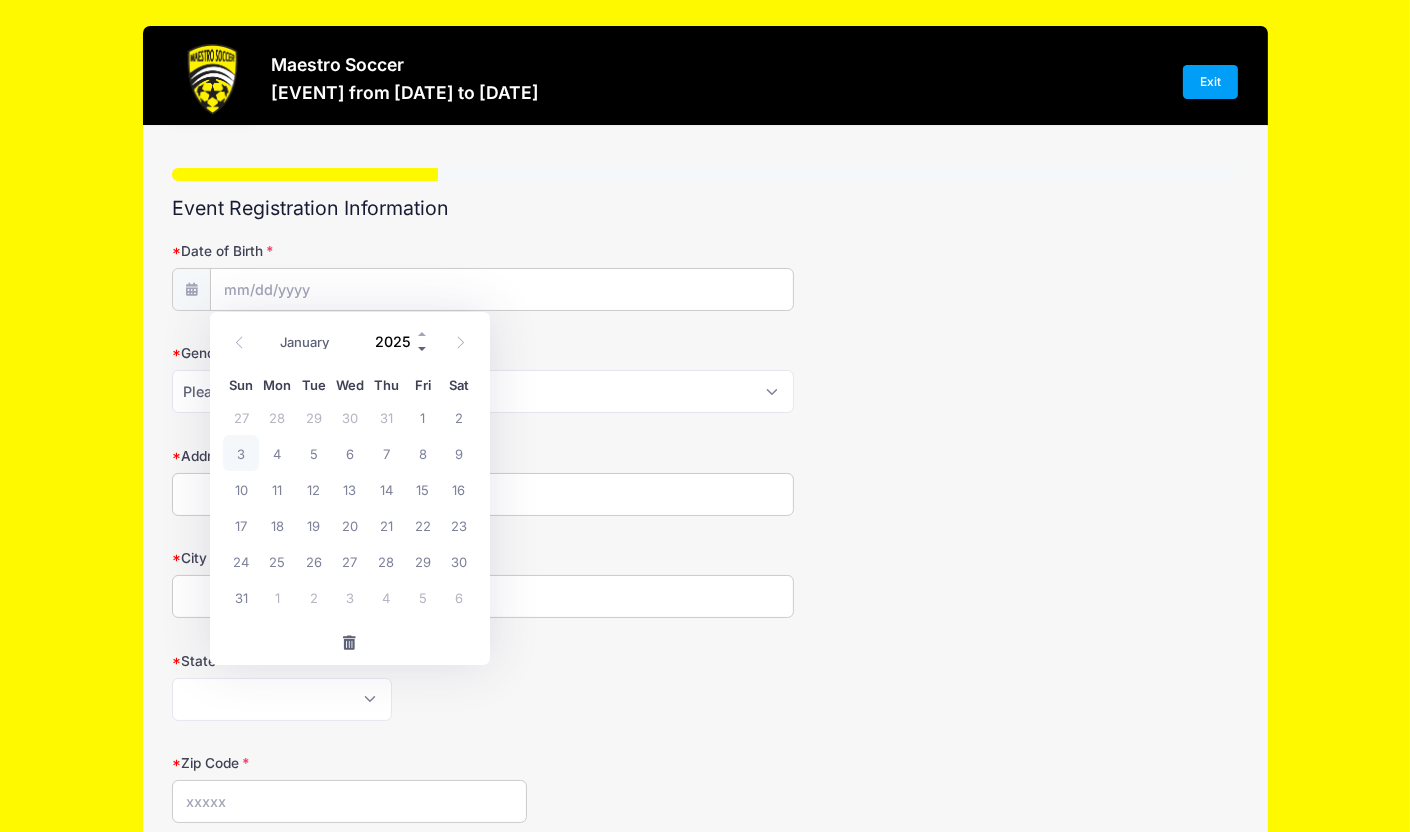 click at bounding box center (423, 348) 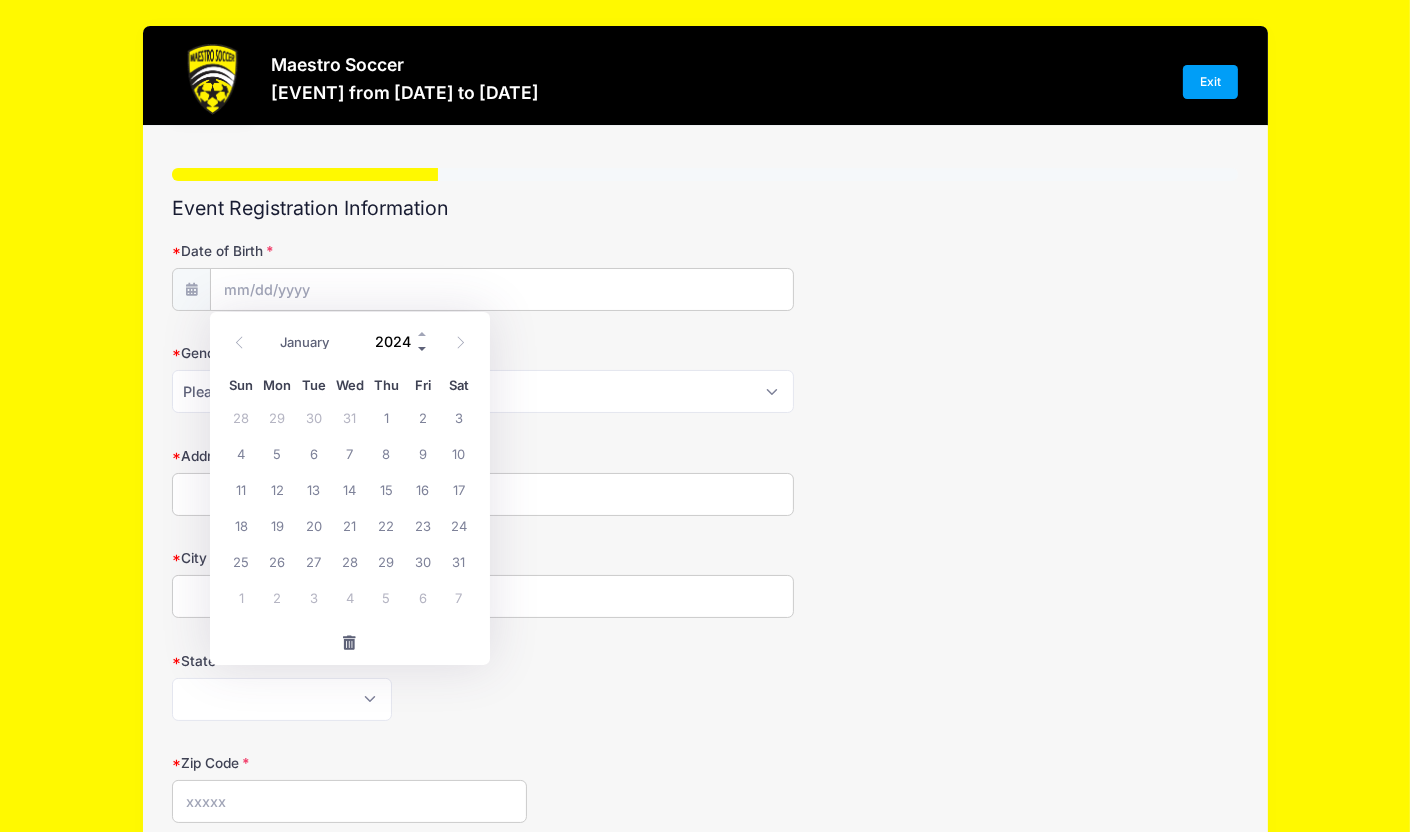click at bounding box center (423, 348) 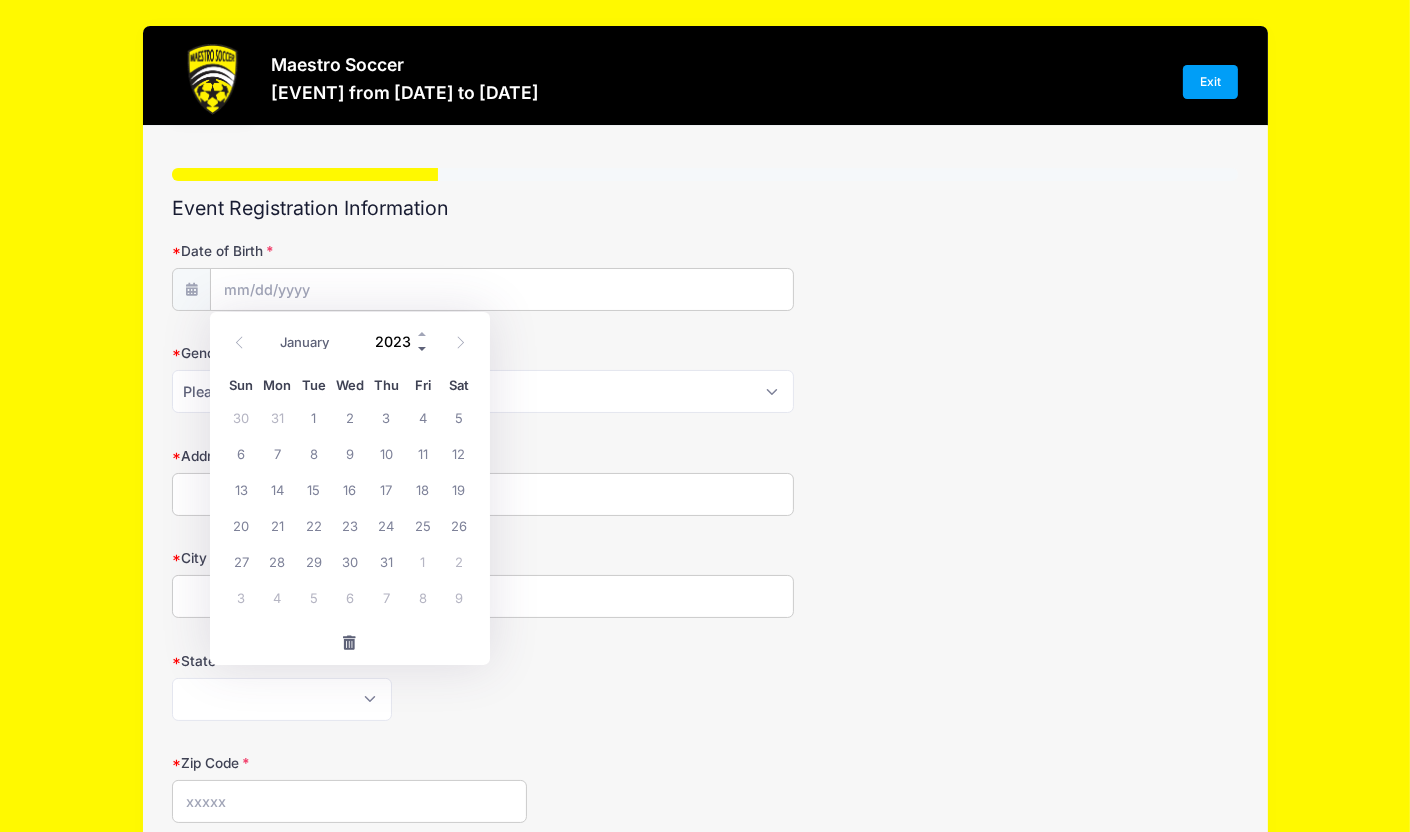 click at bounding box center (423, 348) 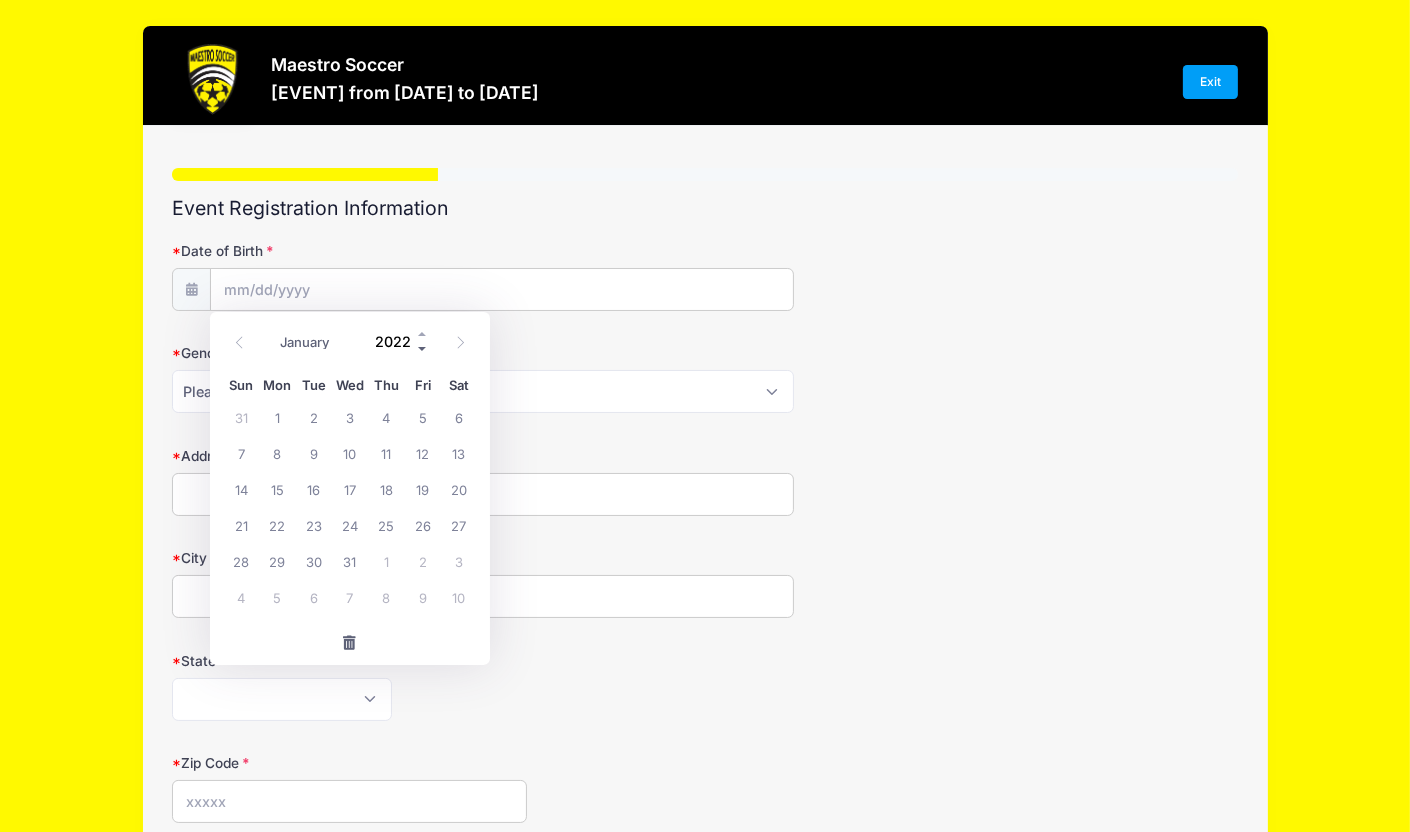 click at bounding box center (423, 348) 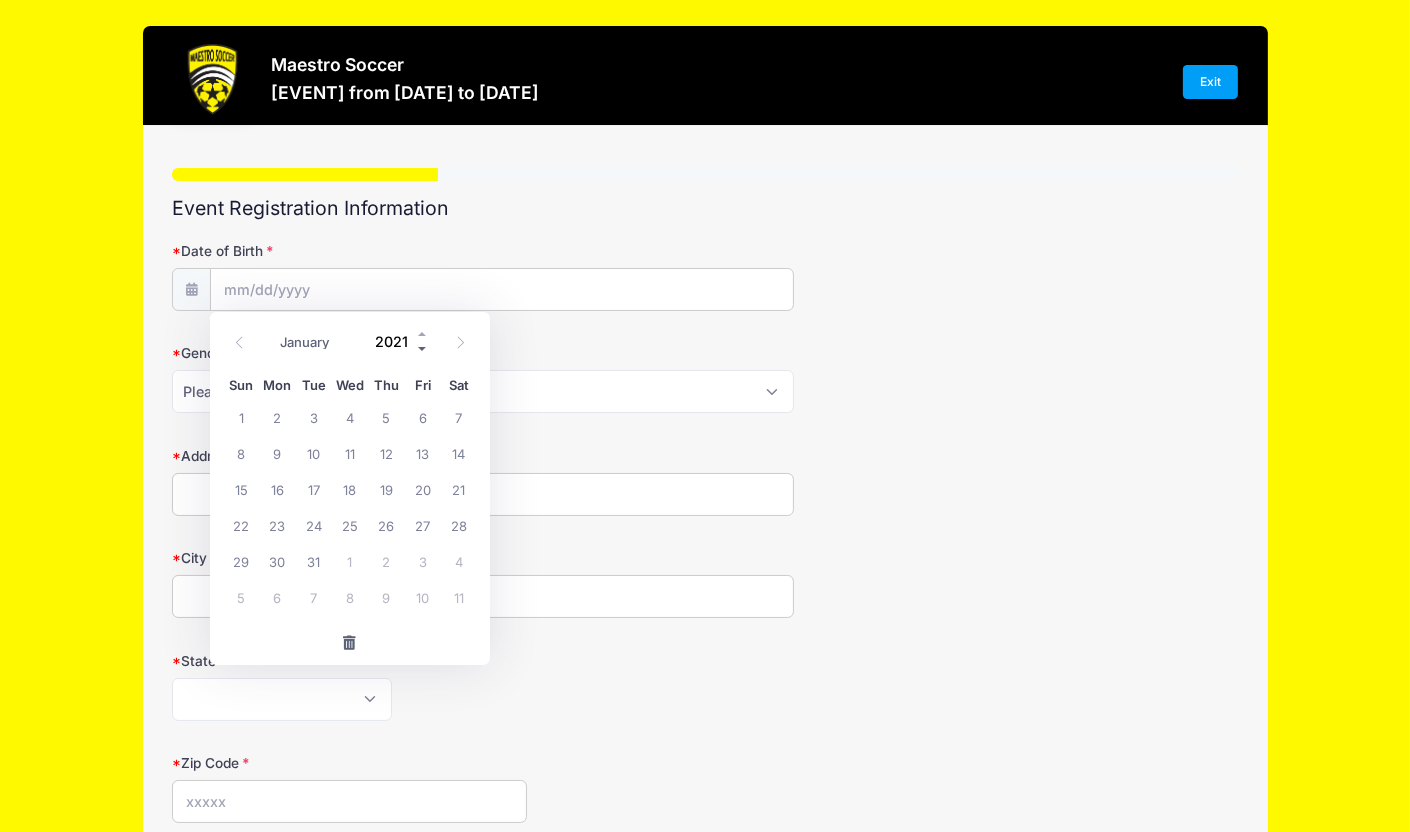 click at bounding box center [423, 348] 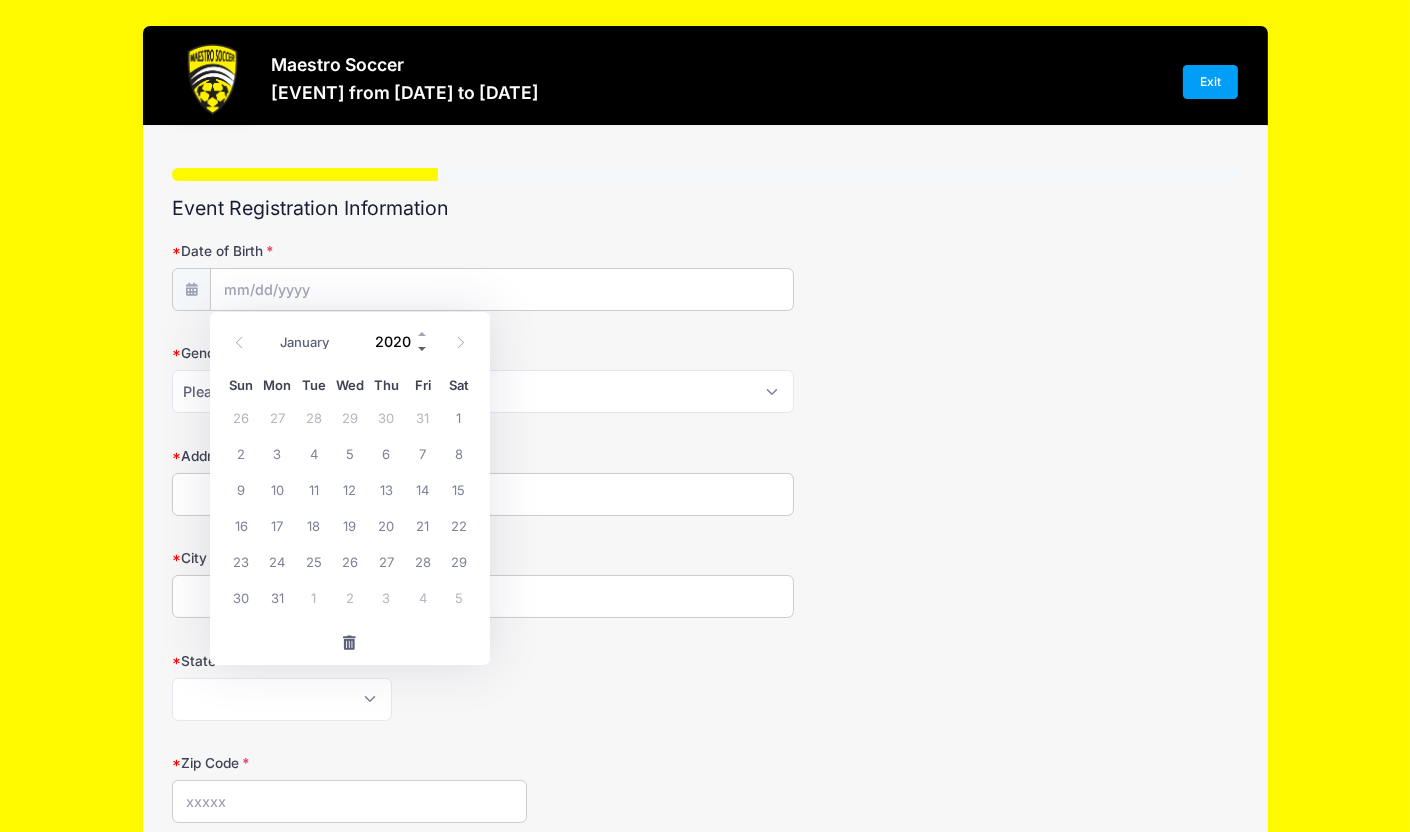 click at bounding box center (423, 348) 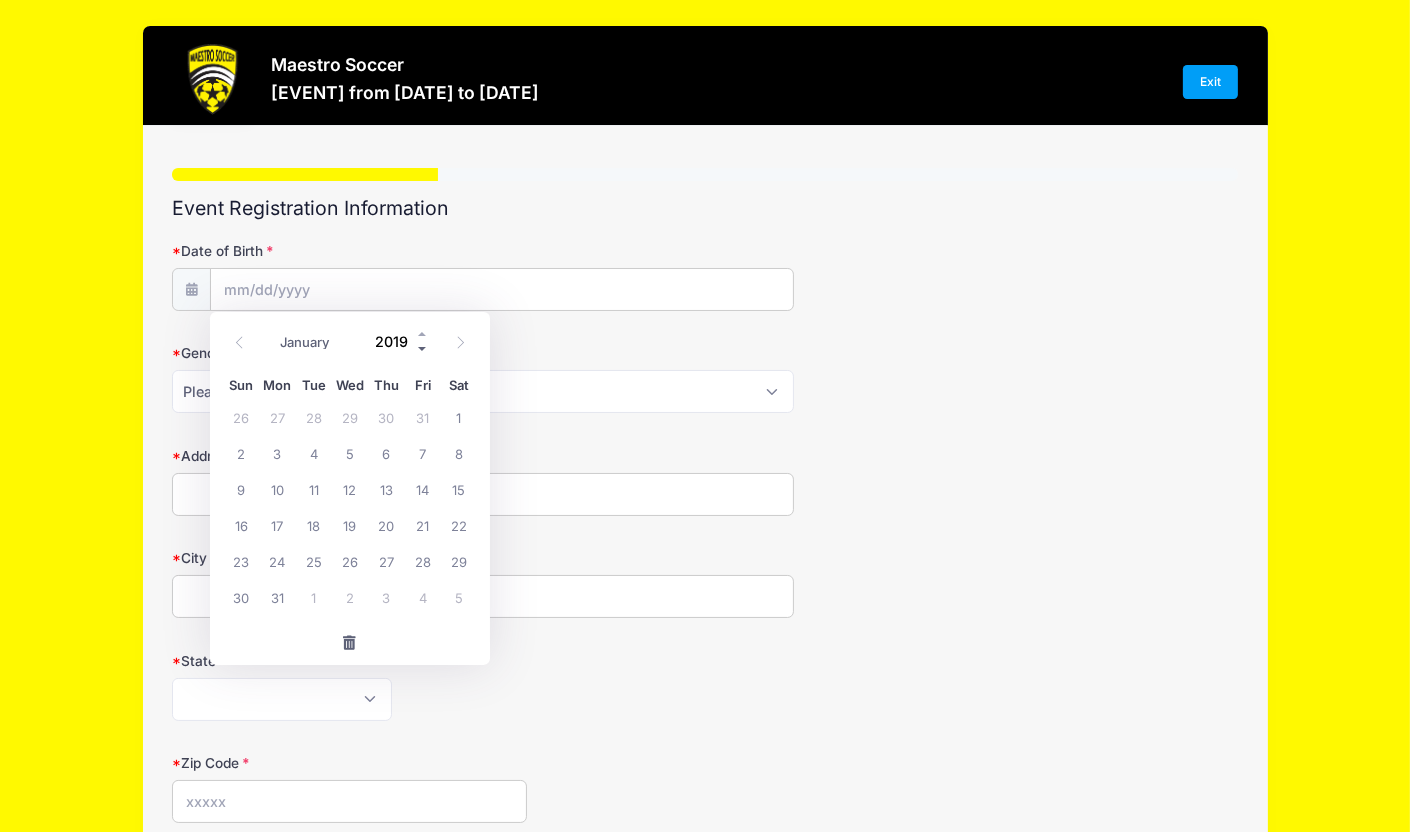 click at bounding box center (423, 348) 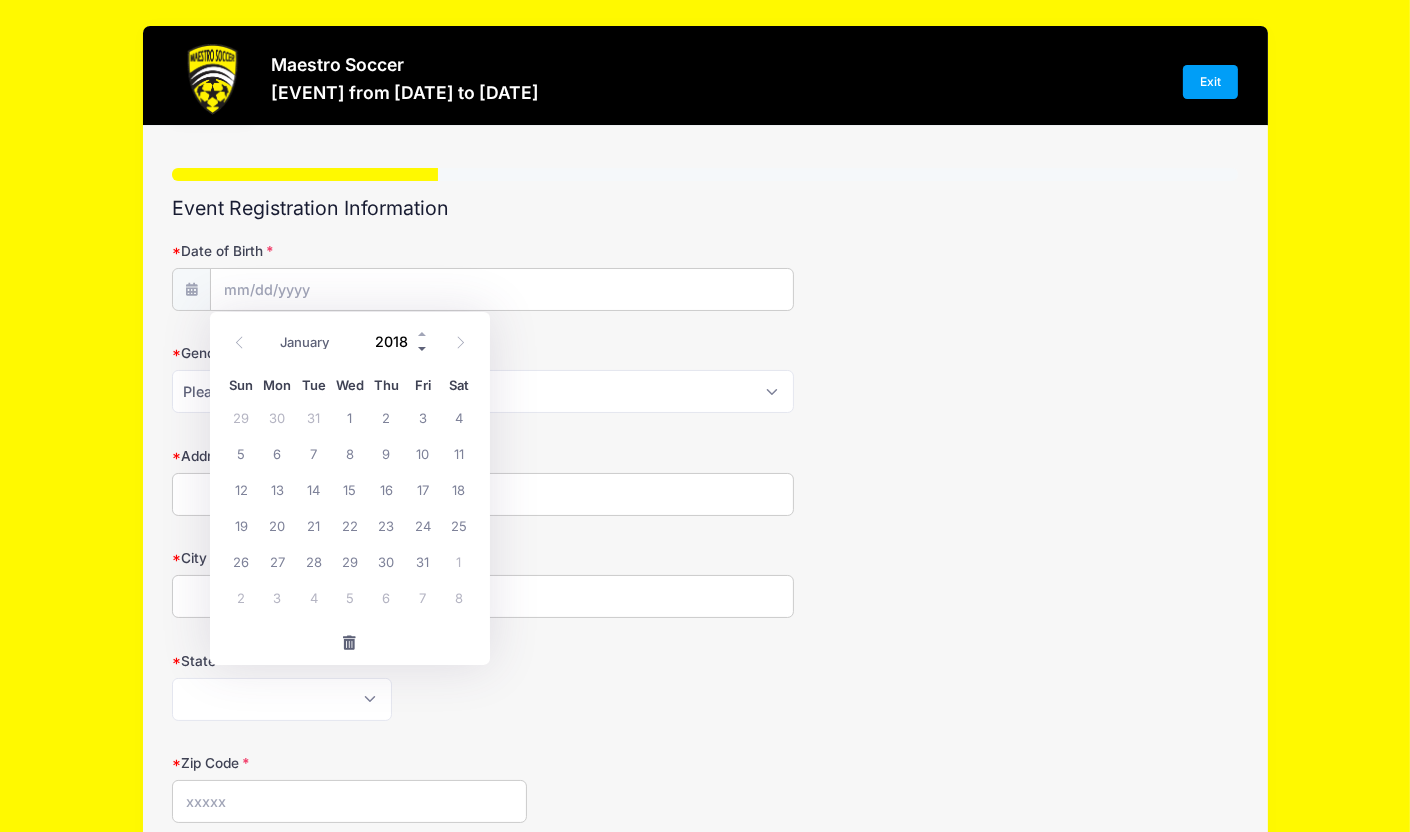 click at bounding box center (423, 348) 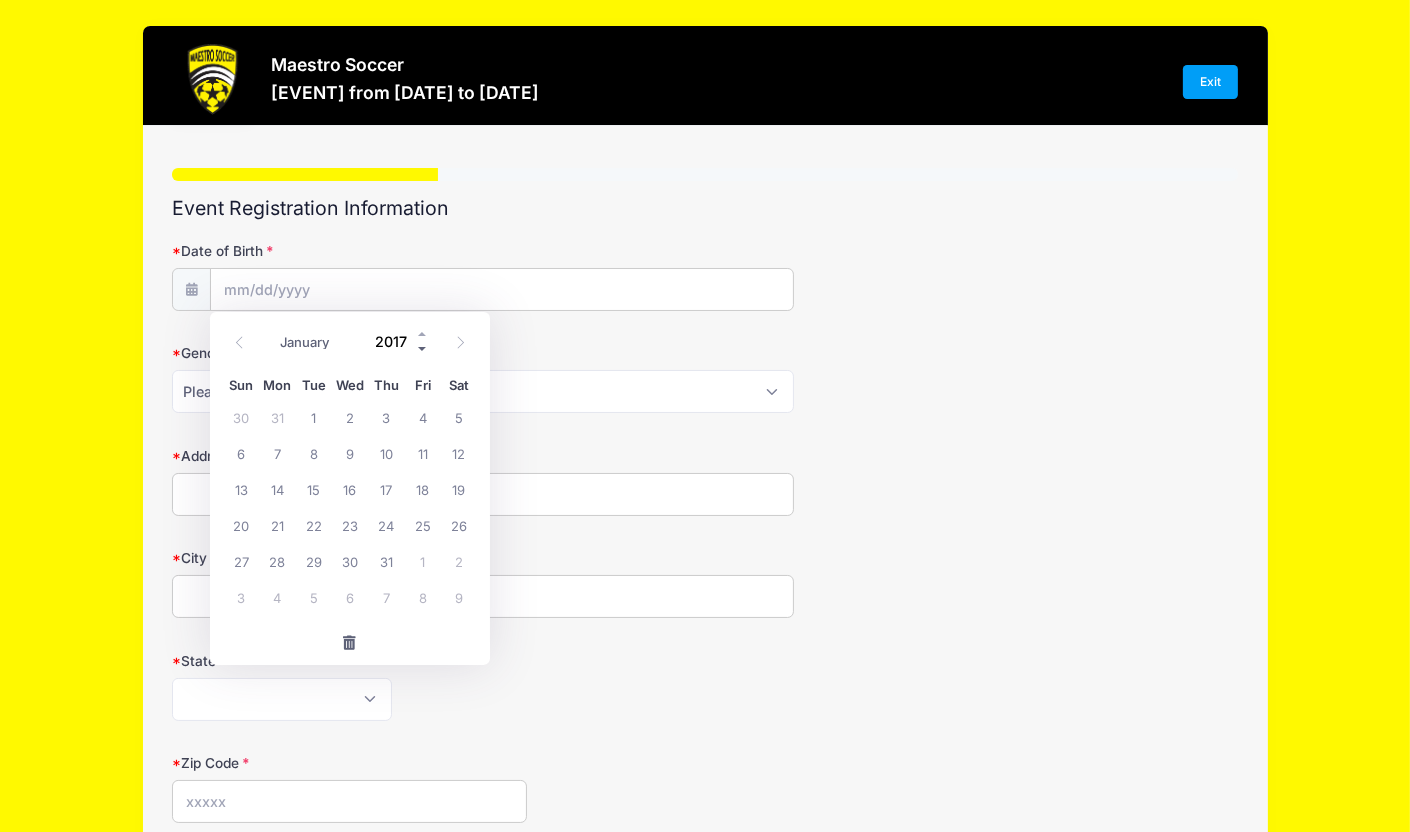 click at bounding box center (423, 348) 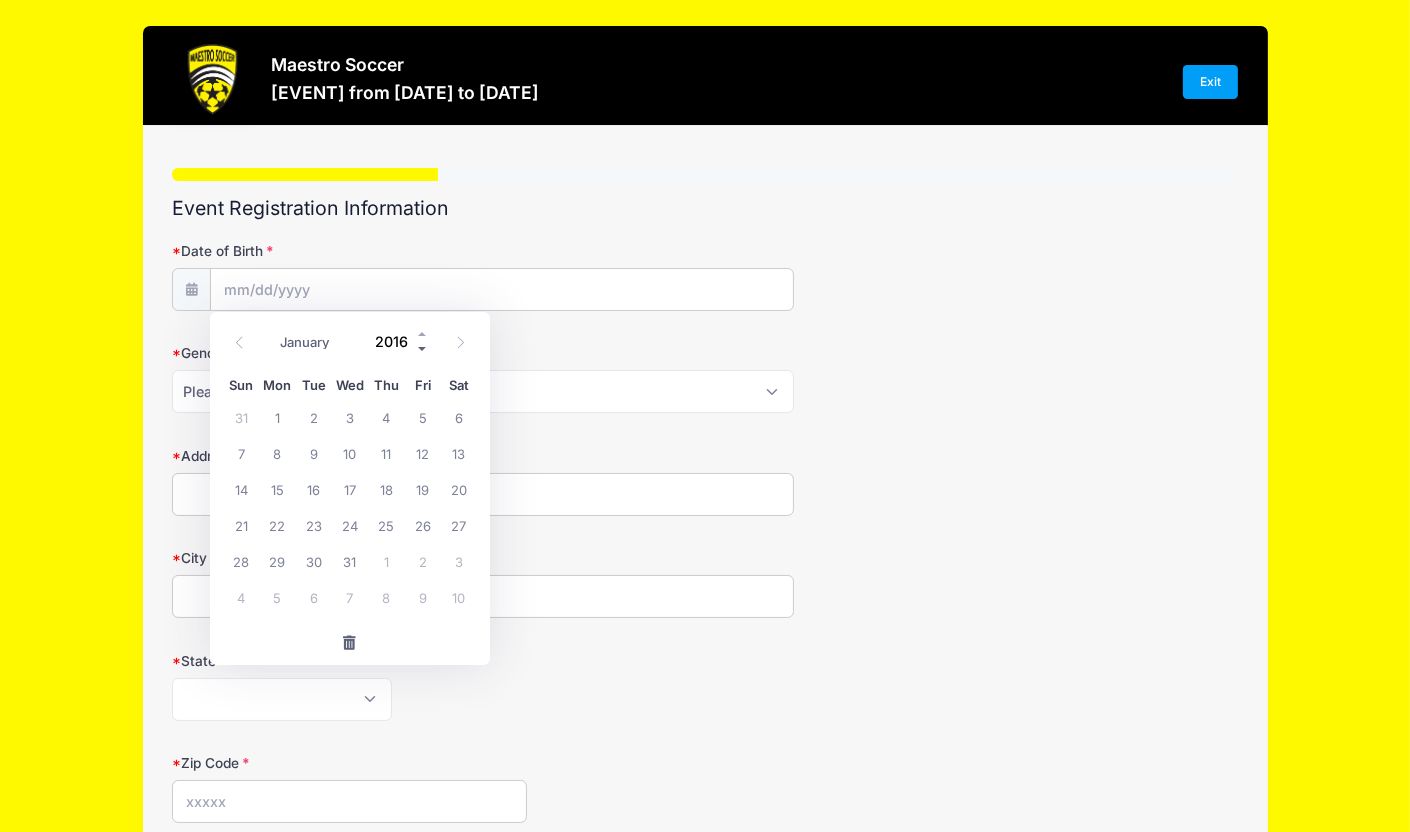 click at bounding box center [423, 348] 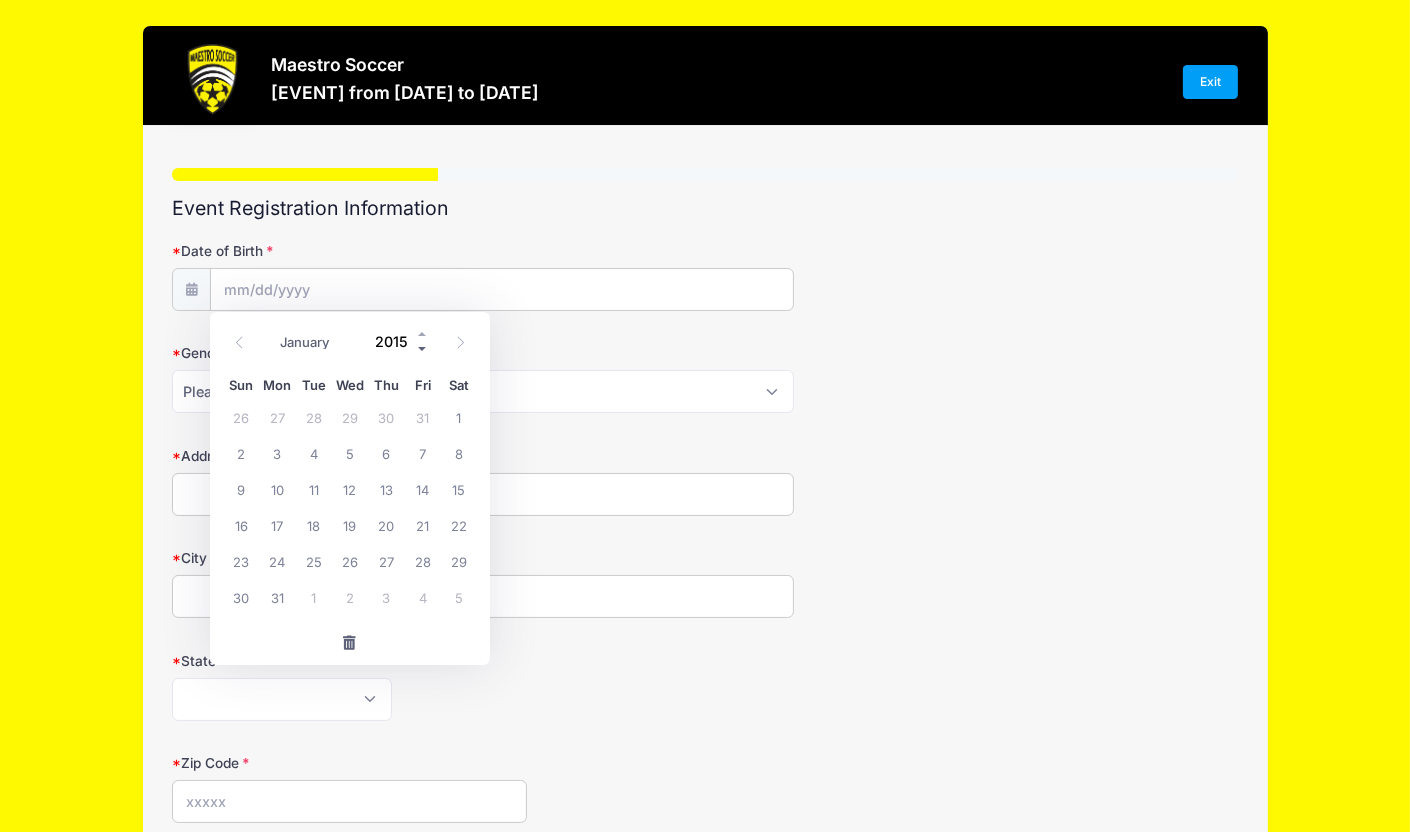 click at bounding box center (423, 348) 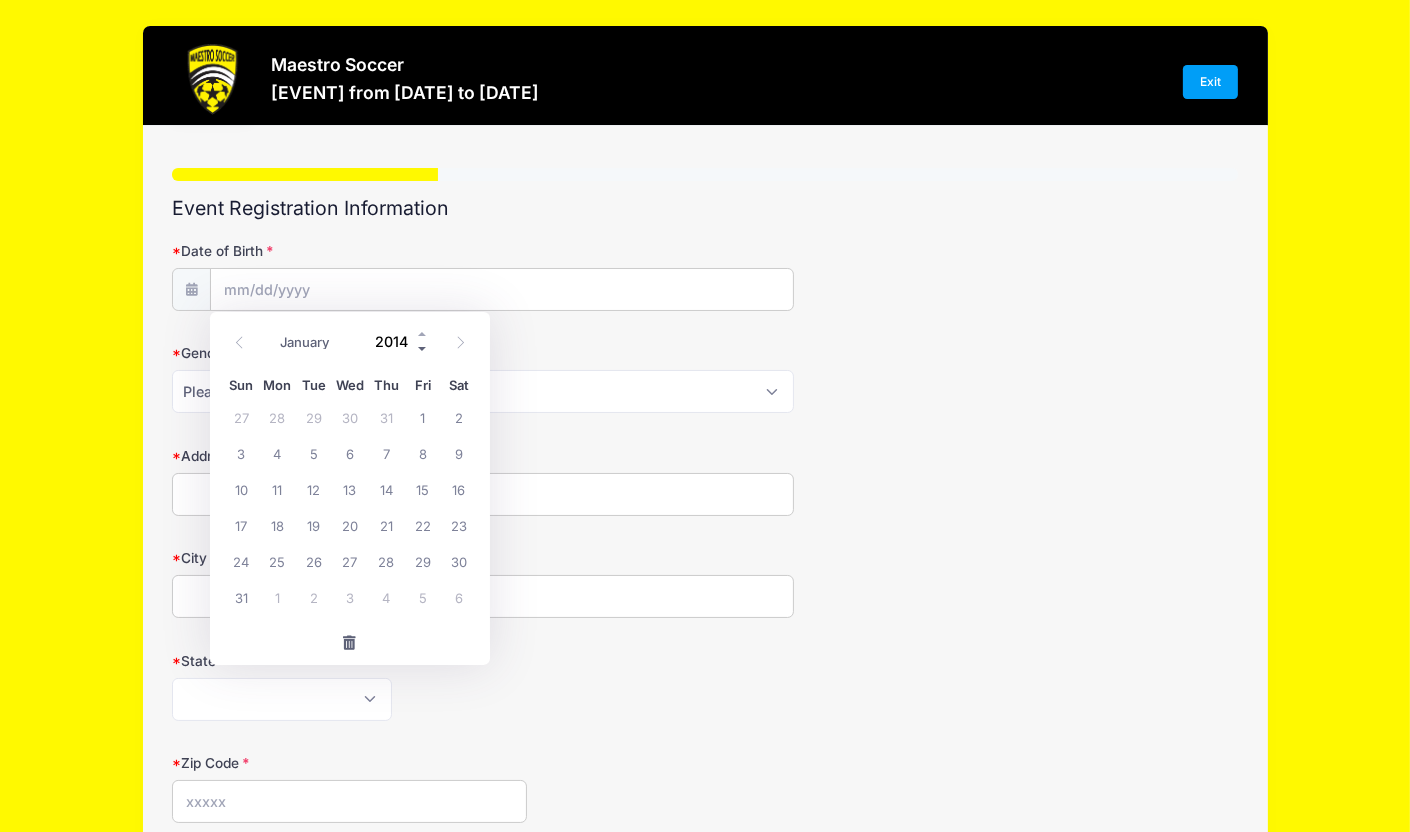 click at bounding box center [423, 348] 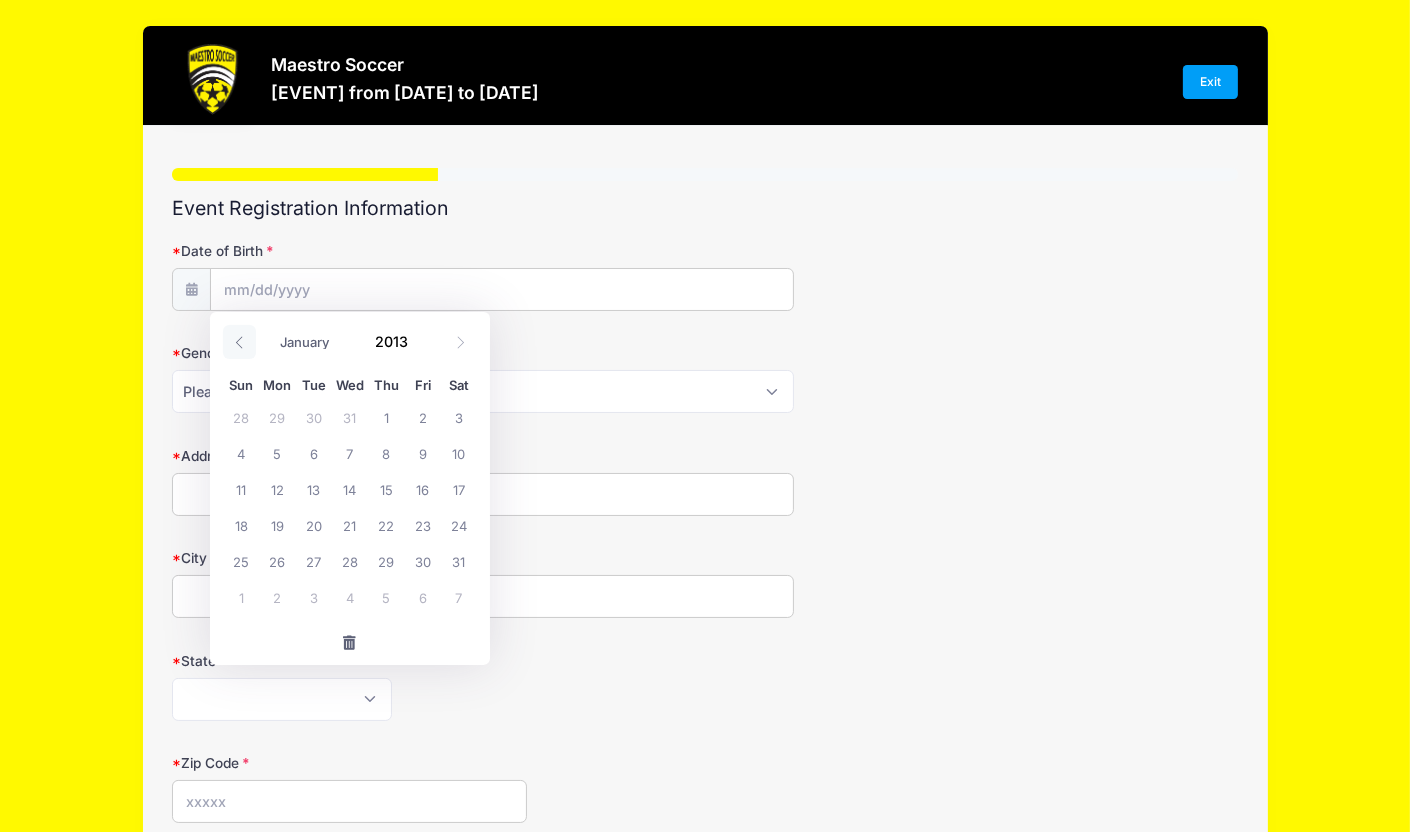 click 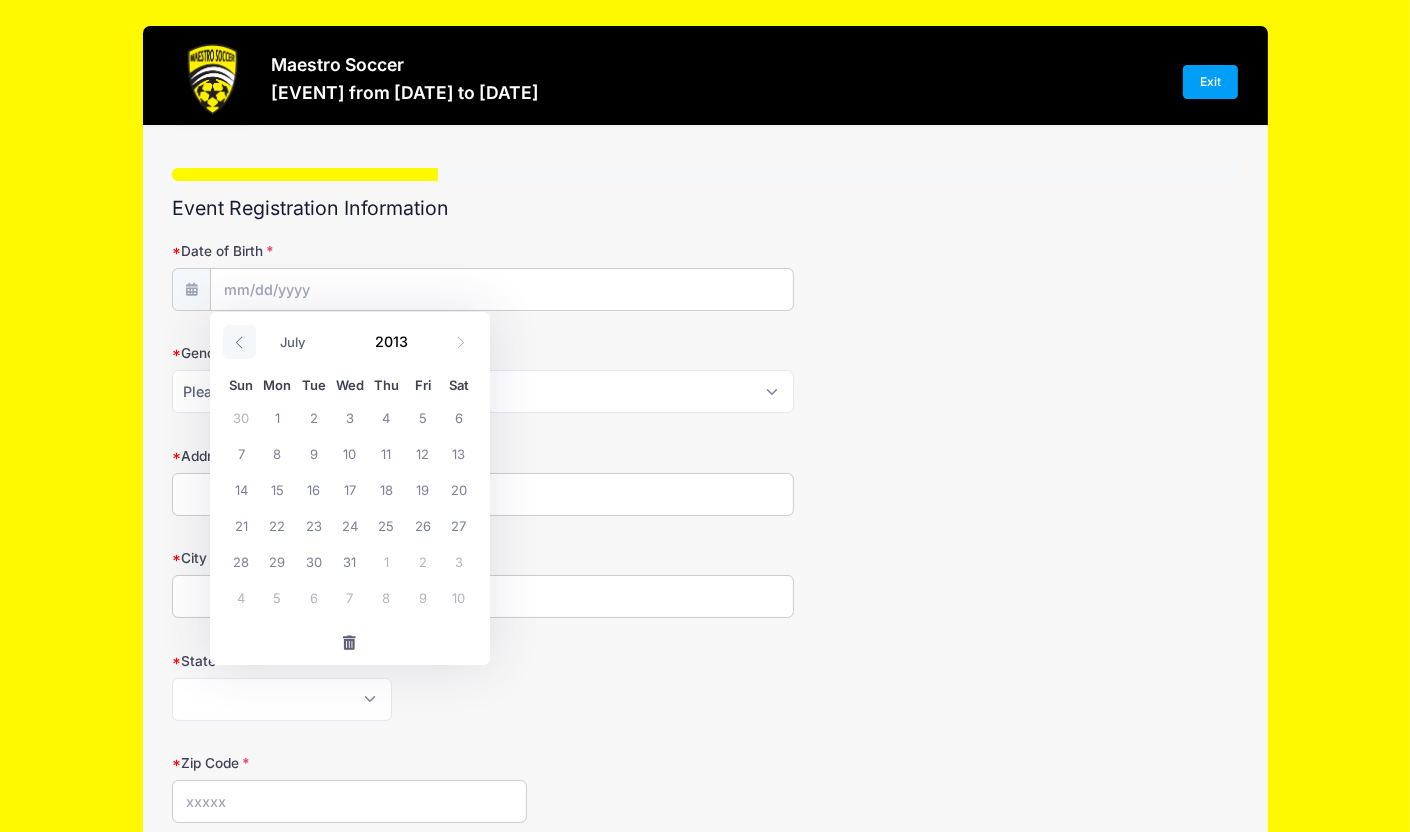 click 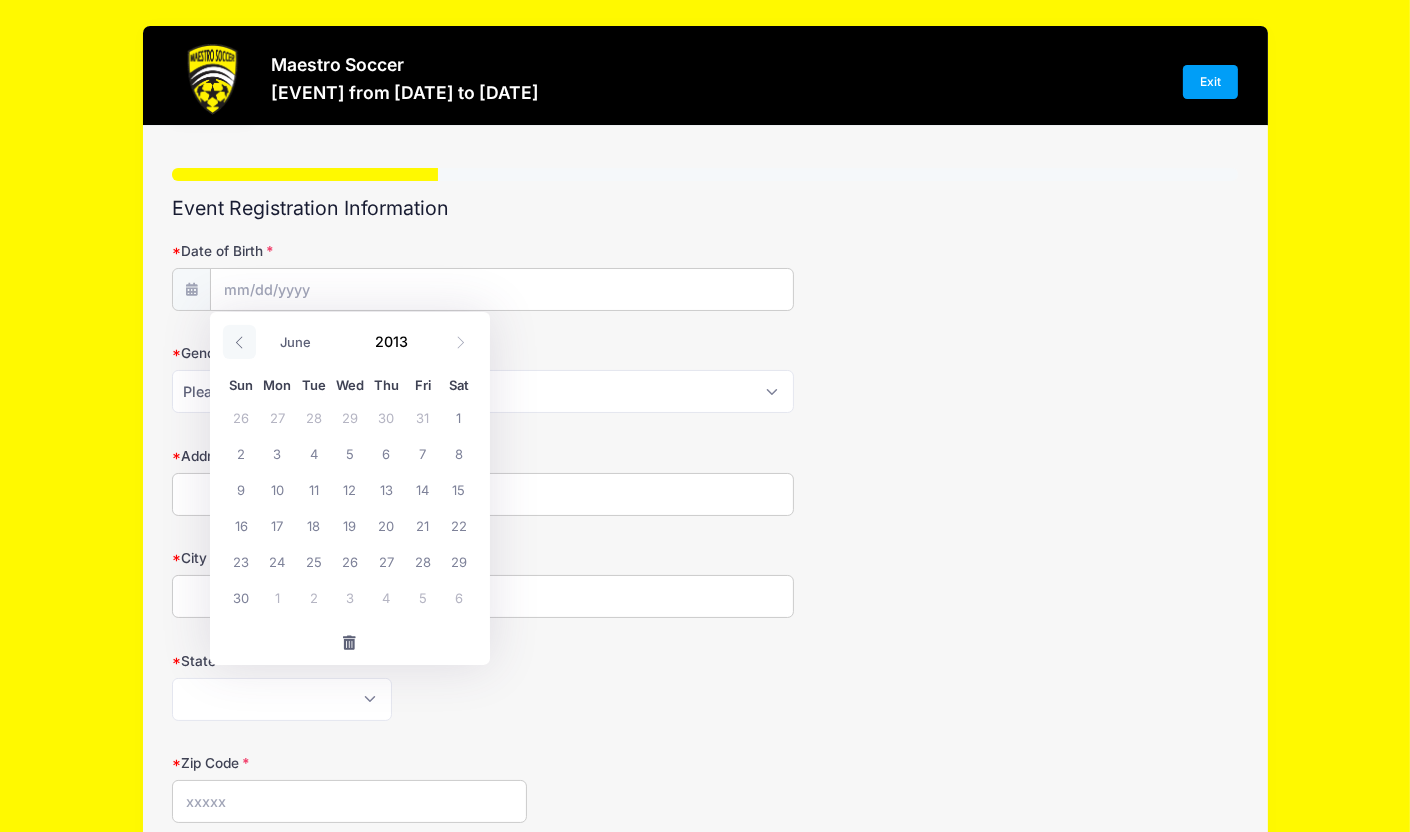 click 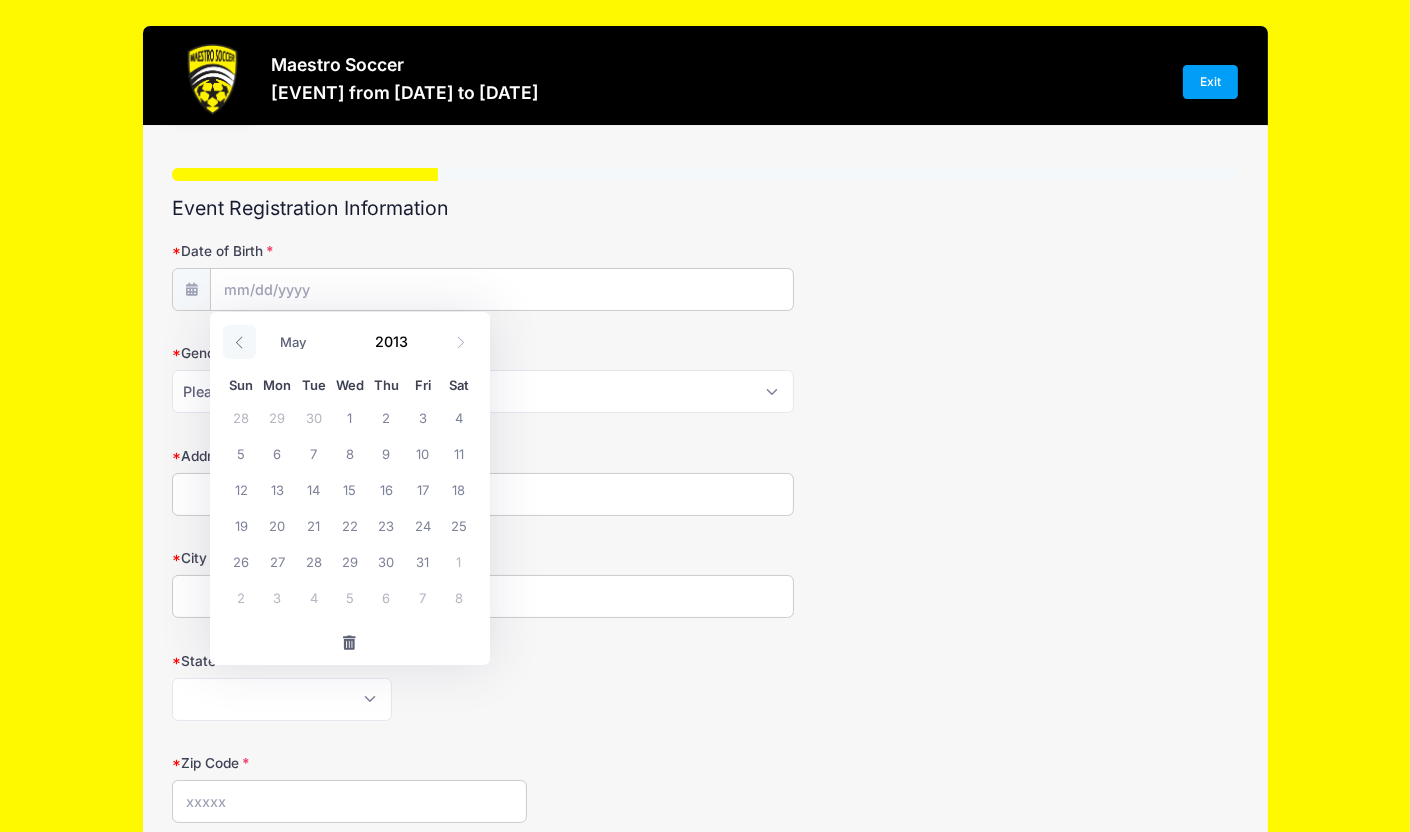 click 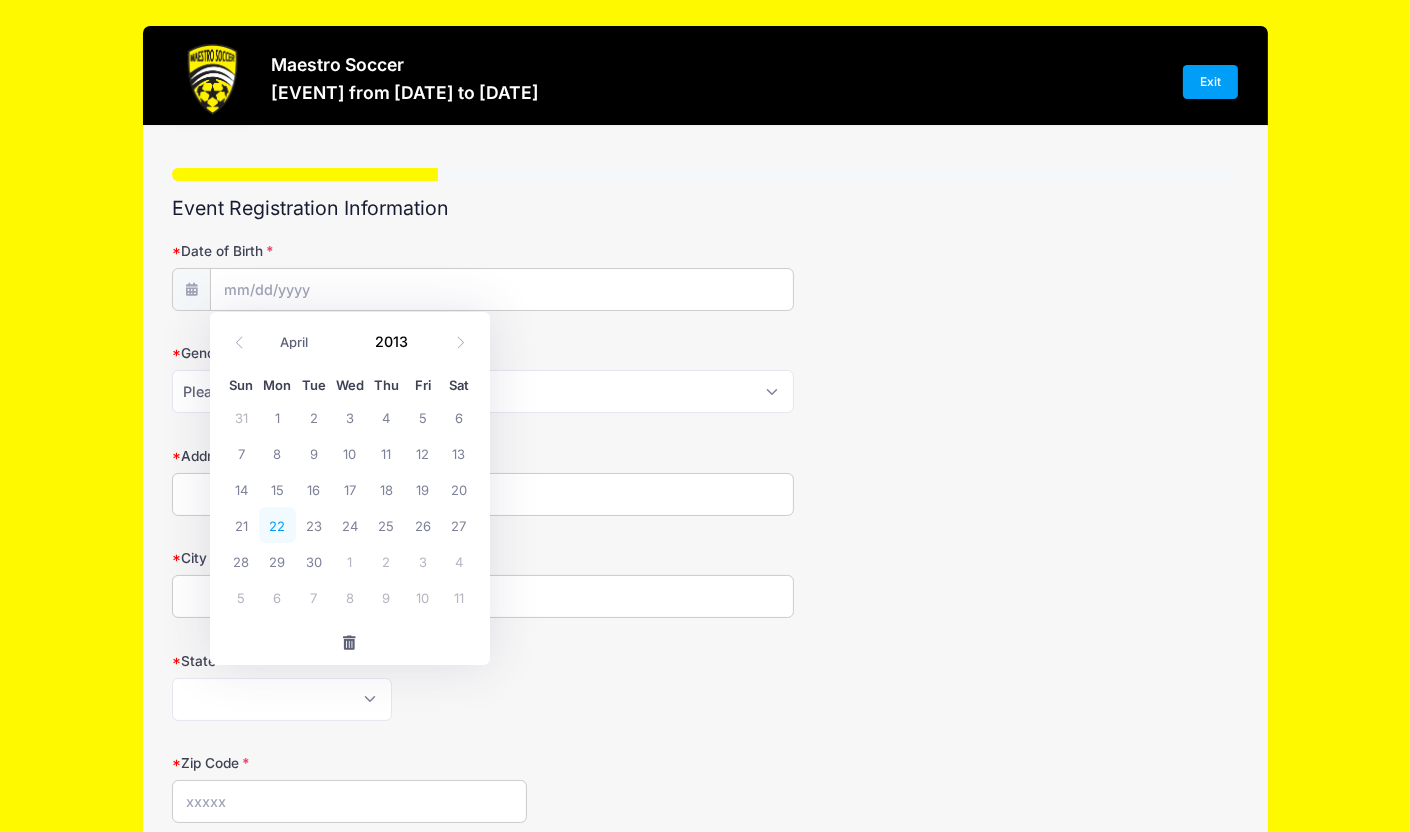 click on "22" at bounding box center [277, 525] 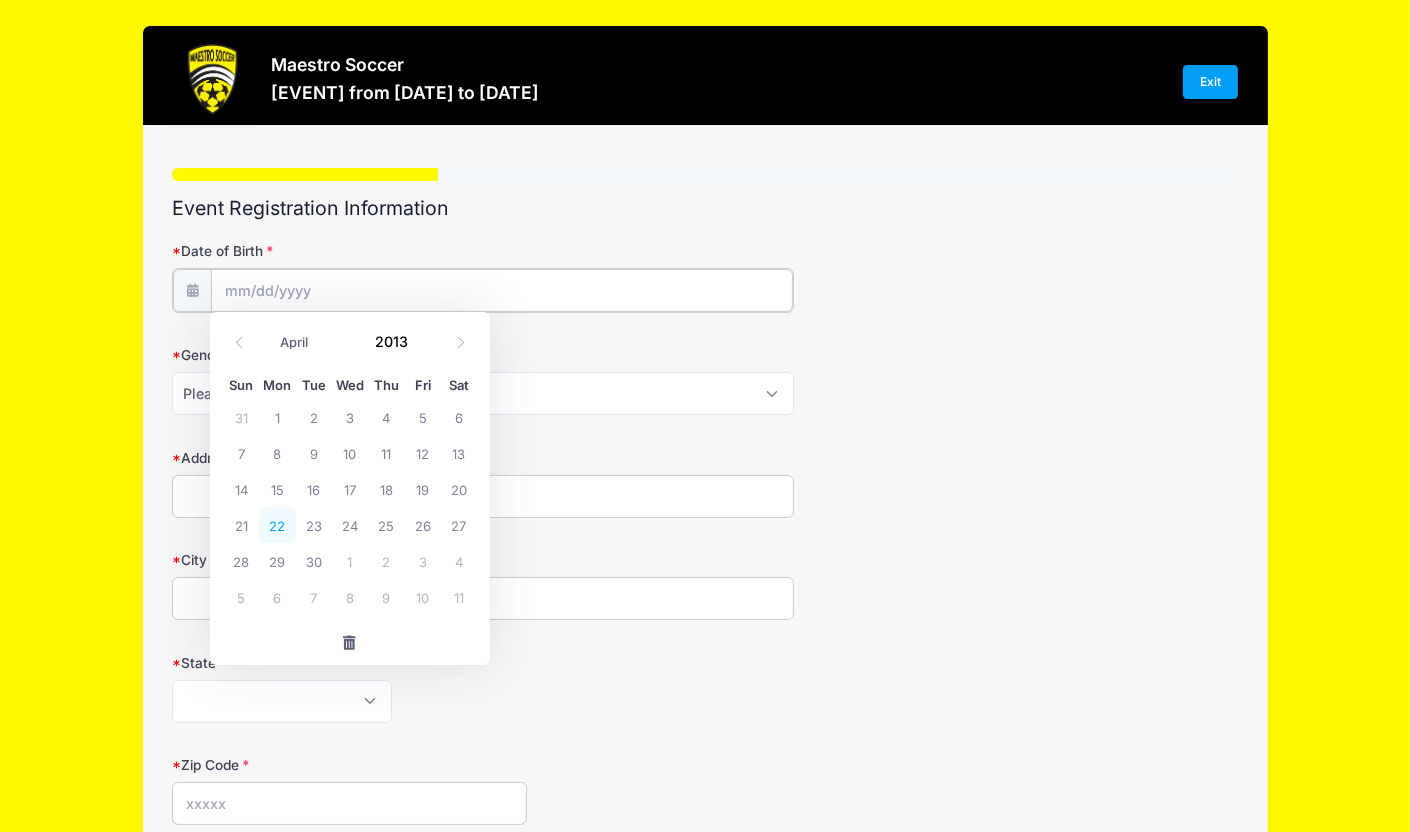 type on "[DATE]" 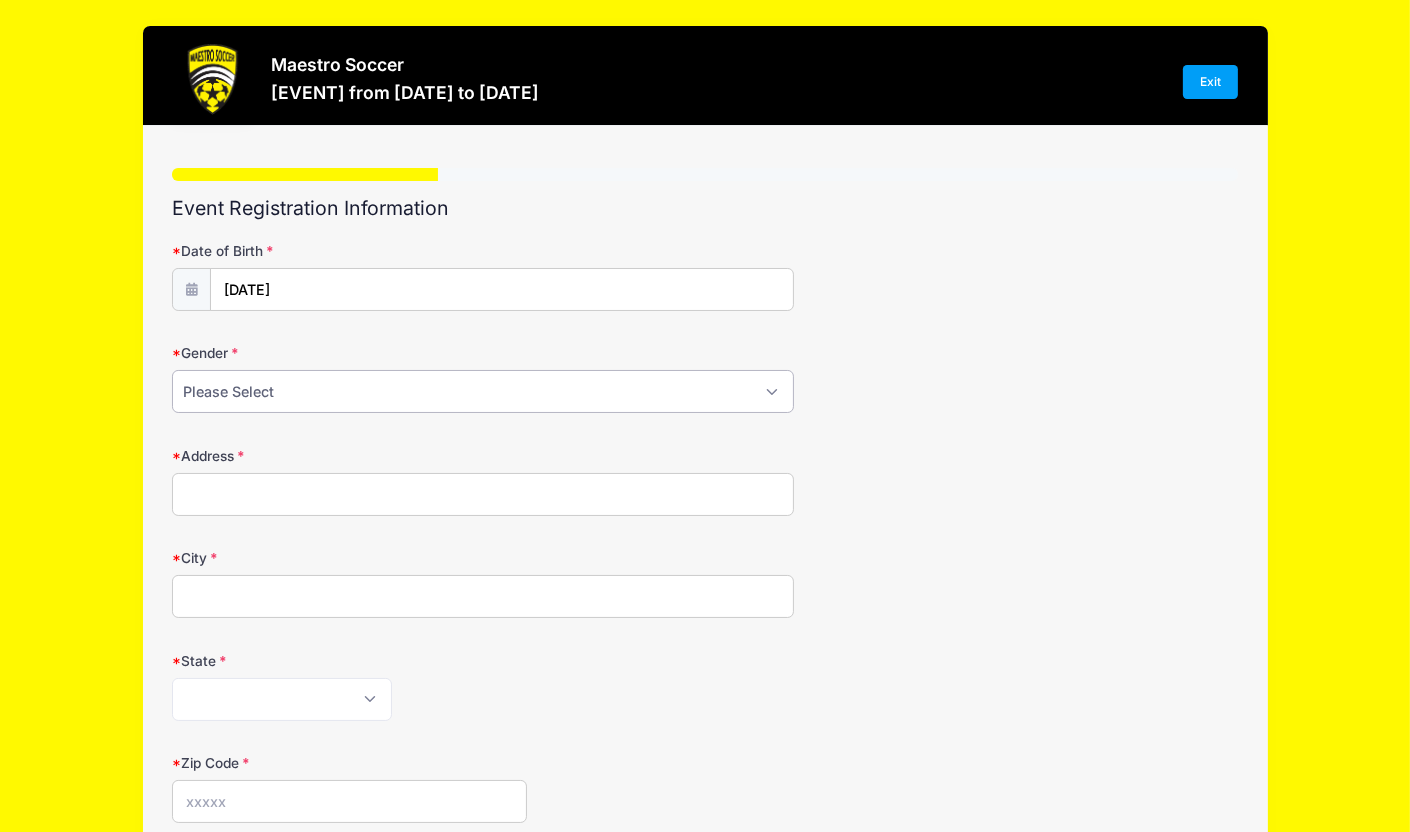 click on "[GENDER]" at bounding box center [483, 391] 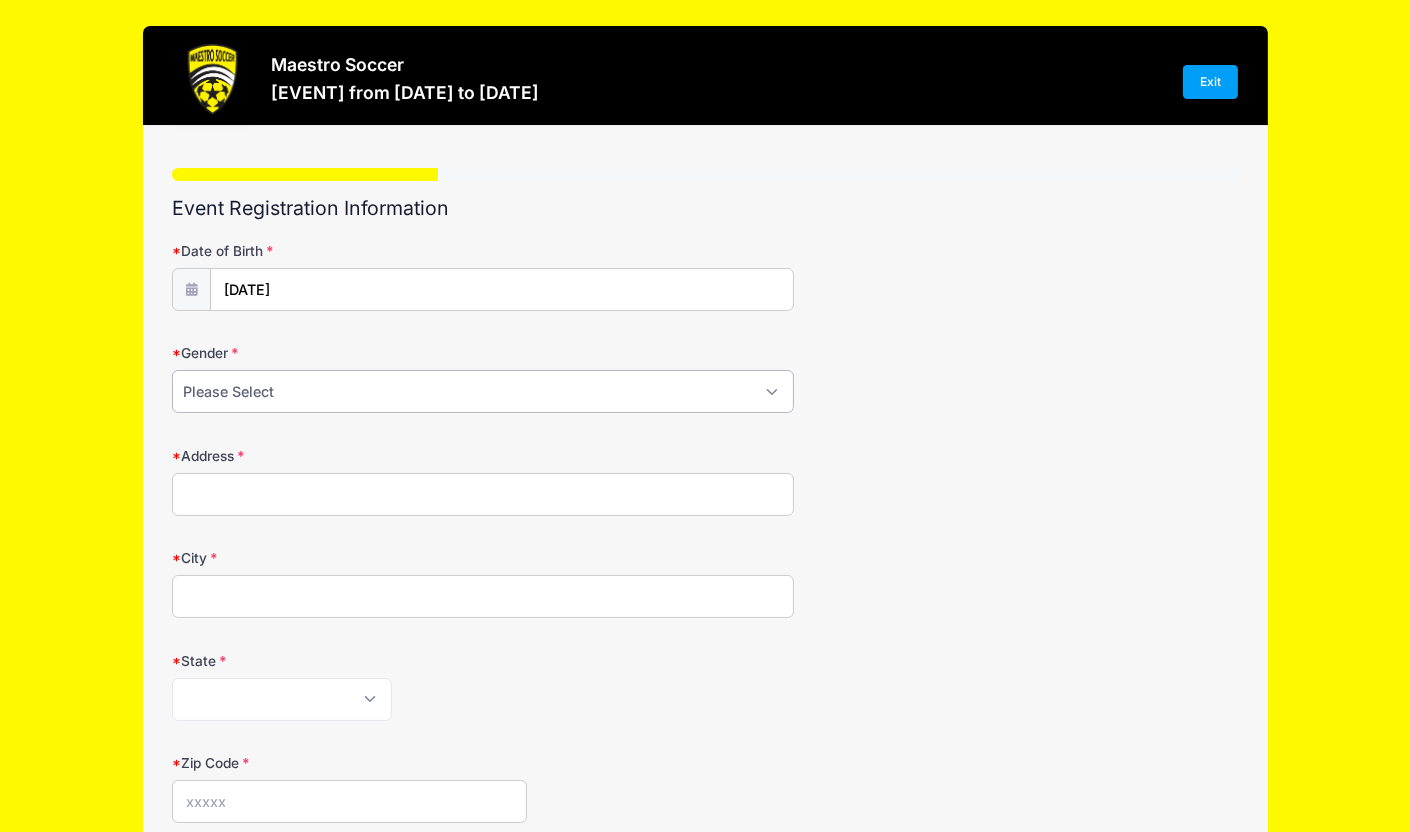 select on "Male" 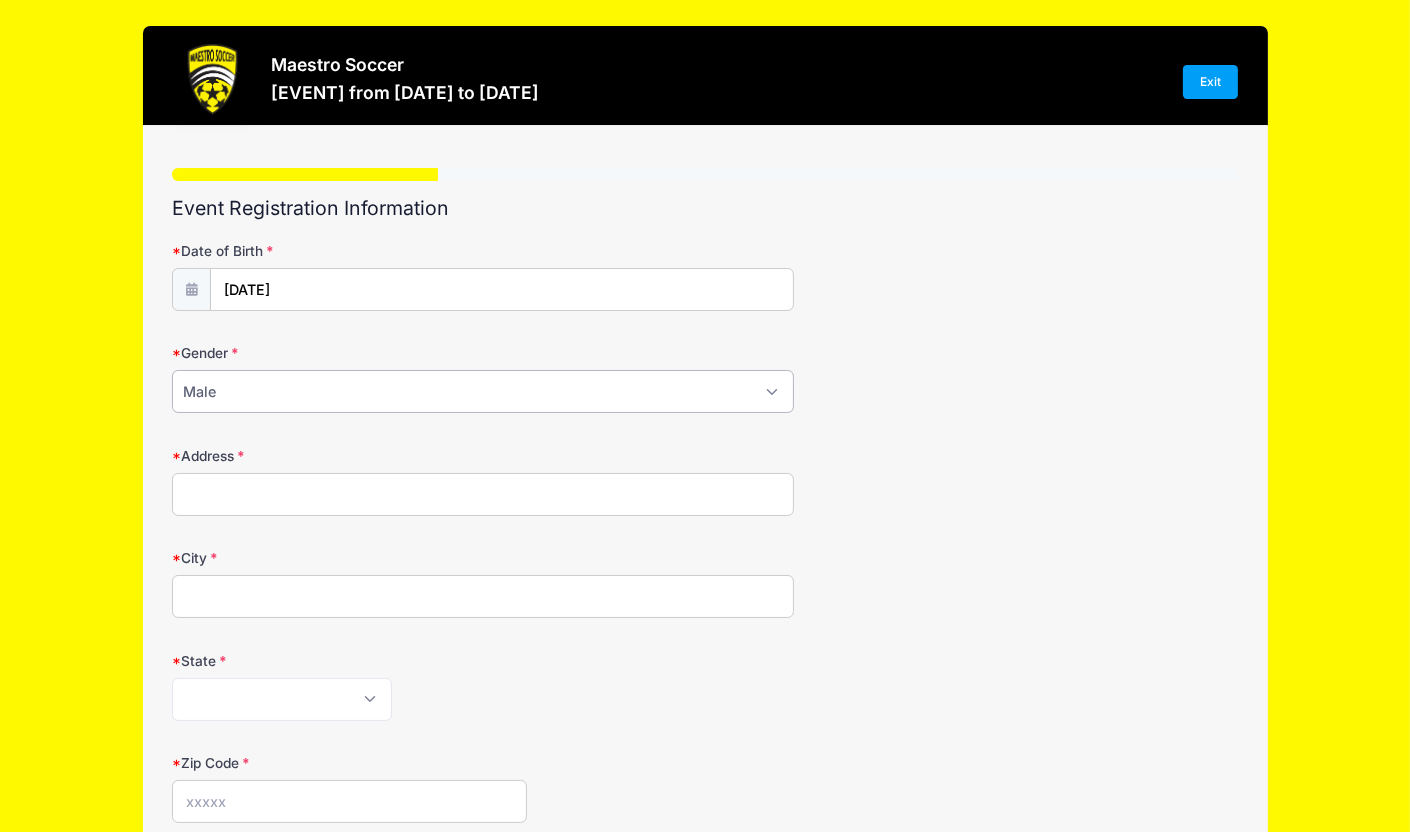 click on "[GENDER]" at bounding box center [483, 391] 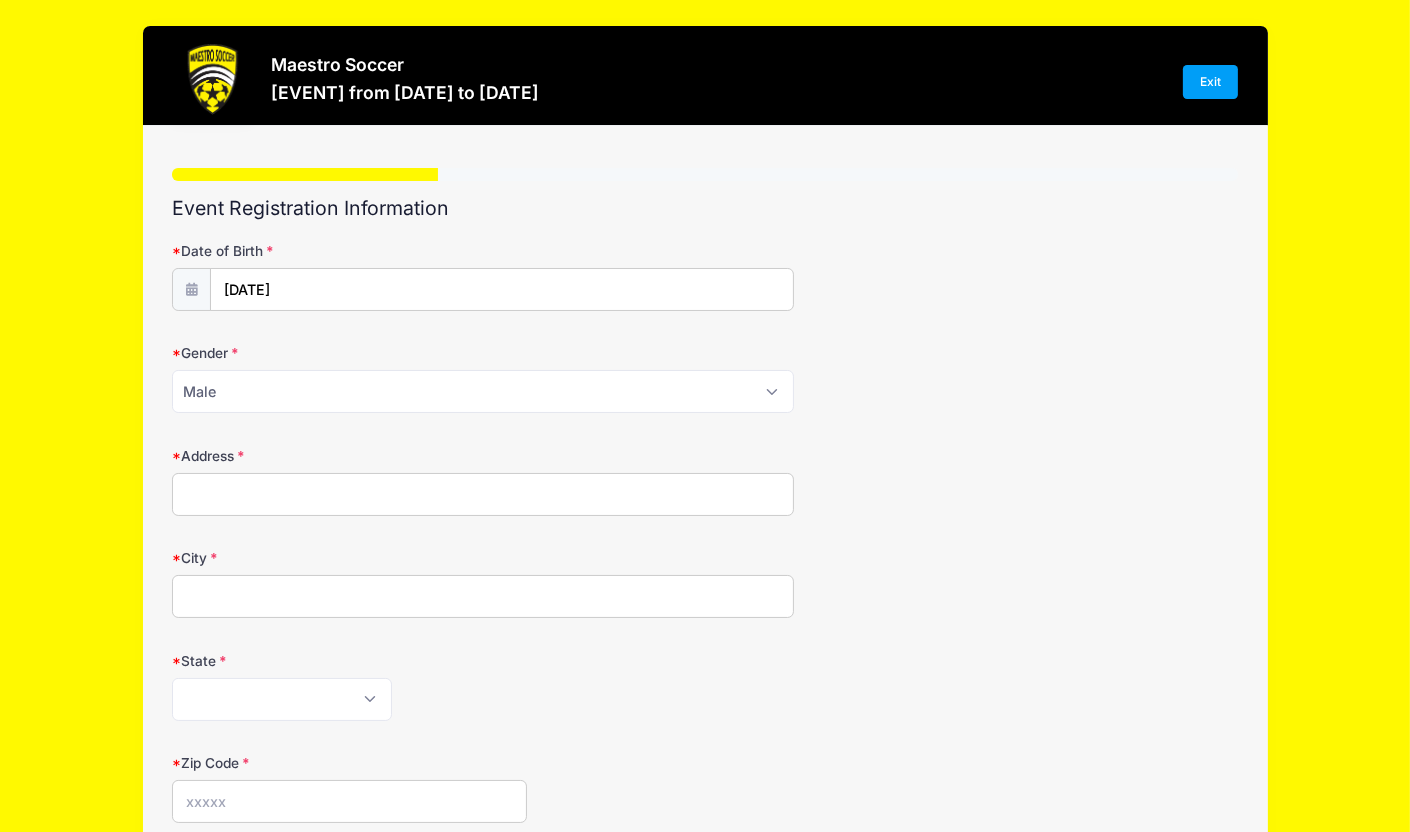 click on "Address" at bounding box center (483, 494) 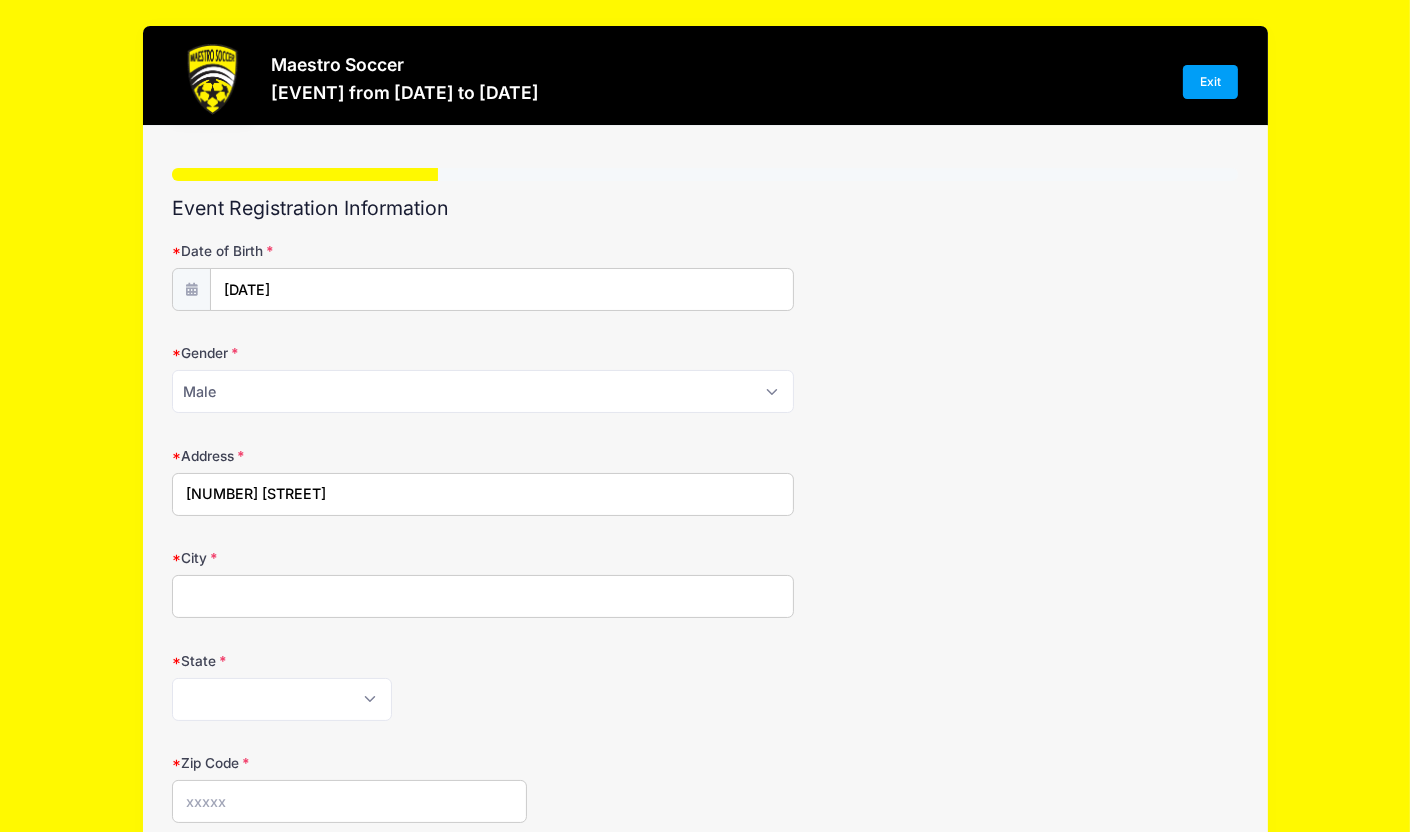 type on "[NUMBER] [STREET]" 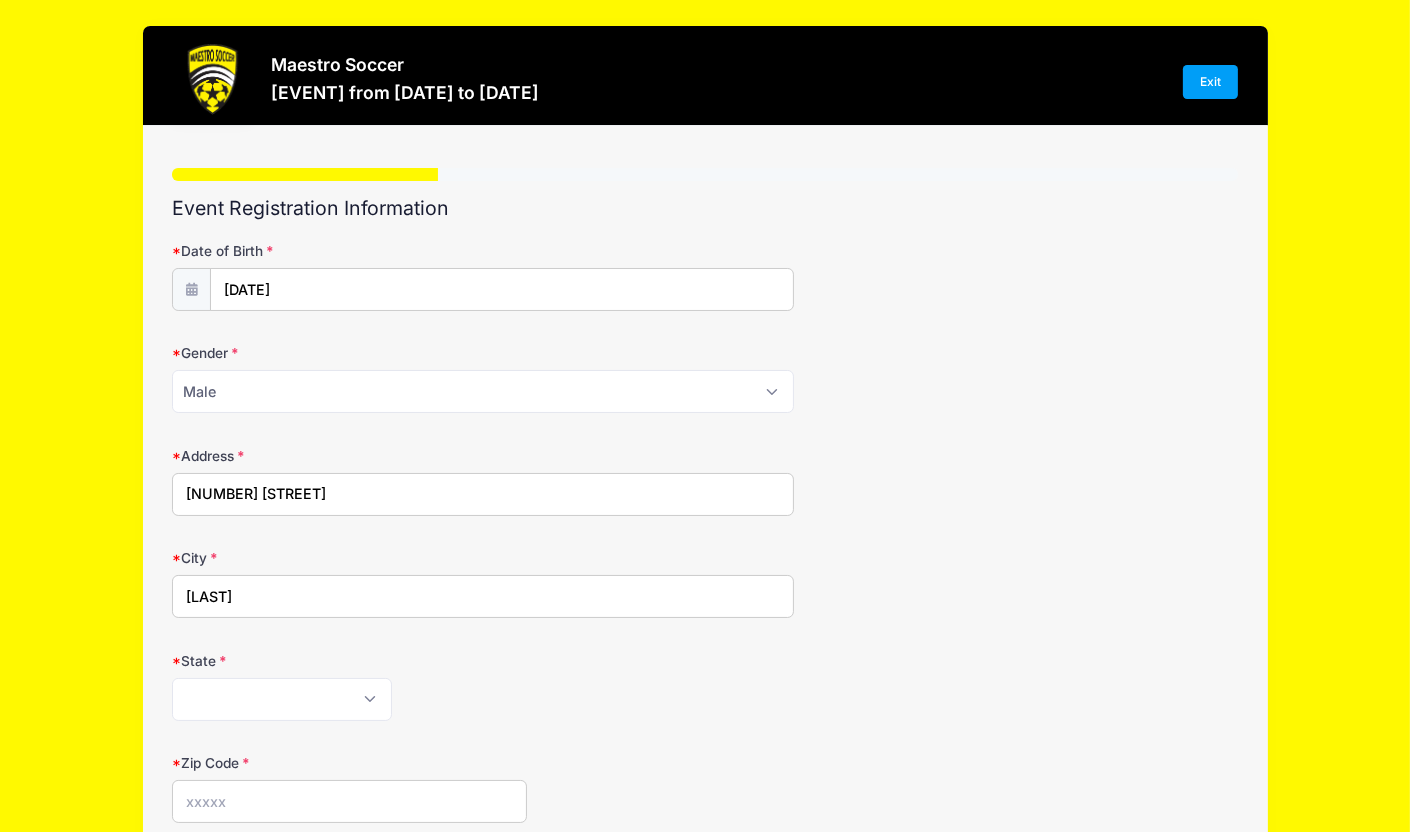 type on "[LAST]" 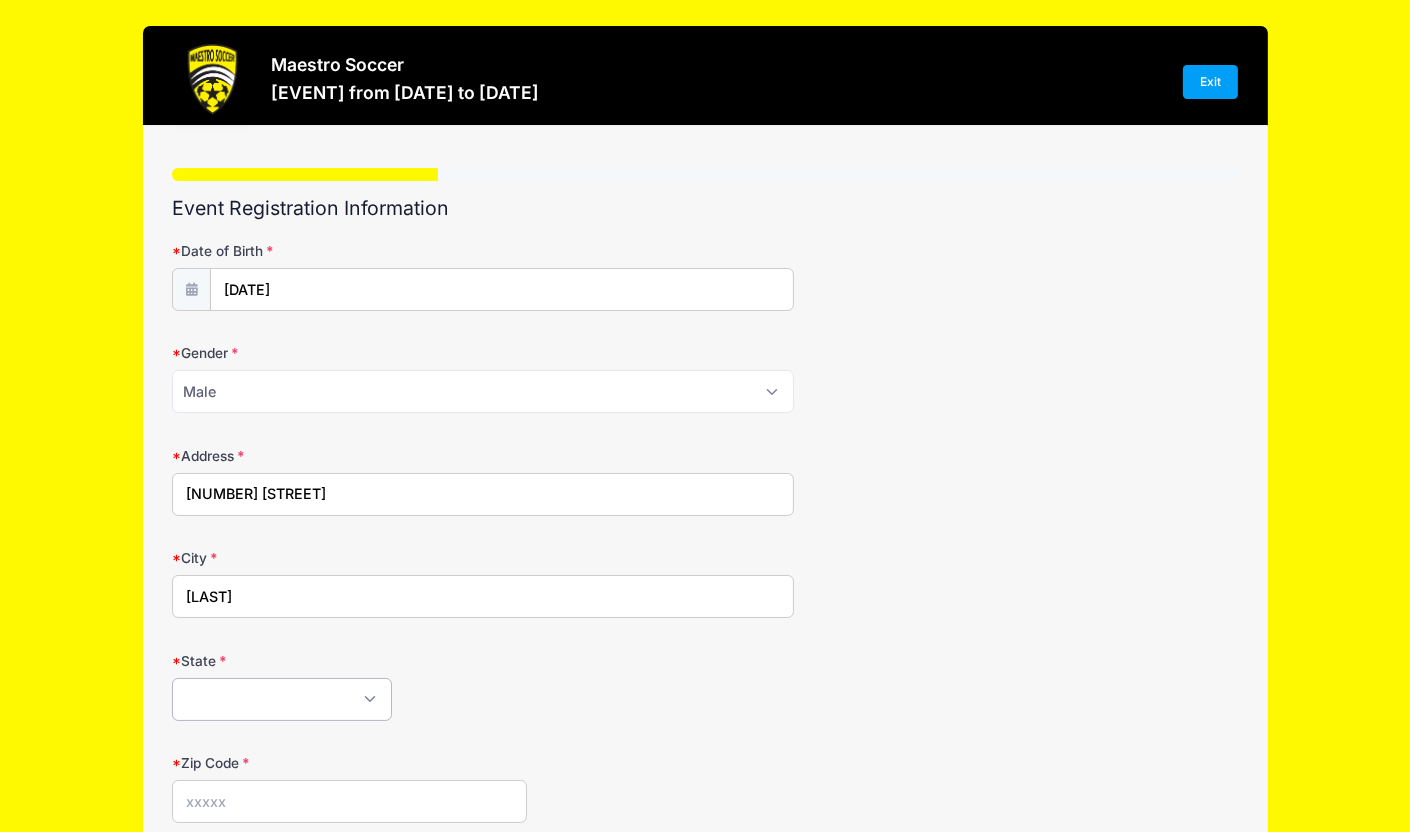 select on "NJ" 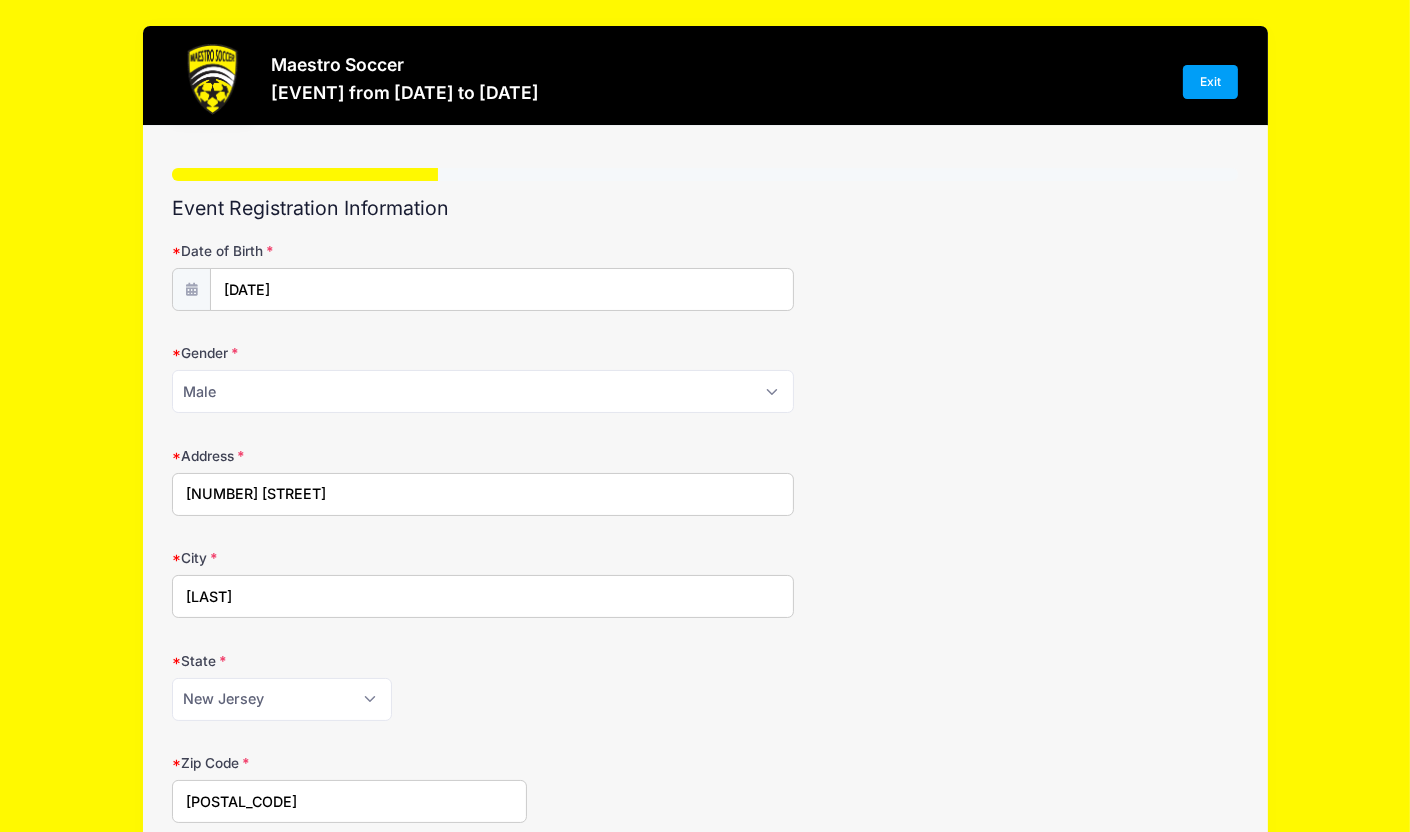 type on "[POSTAL_CODE]" 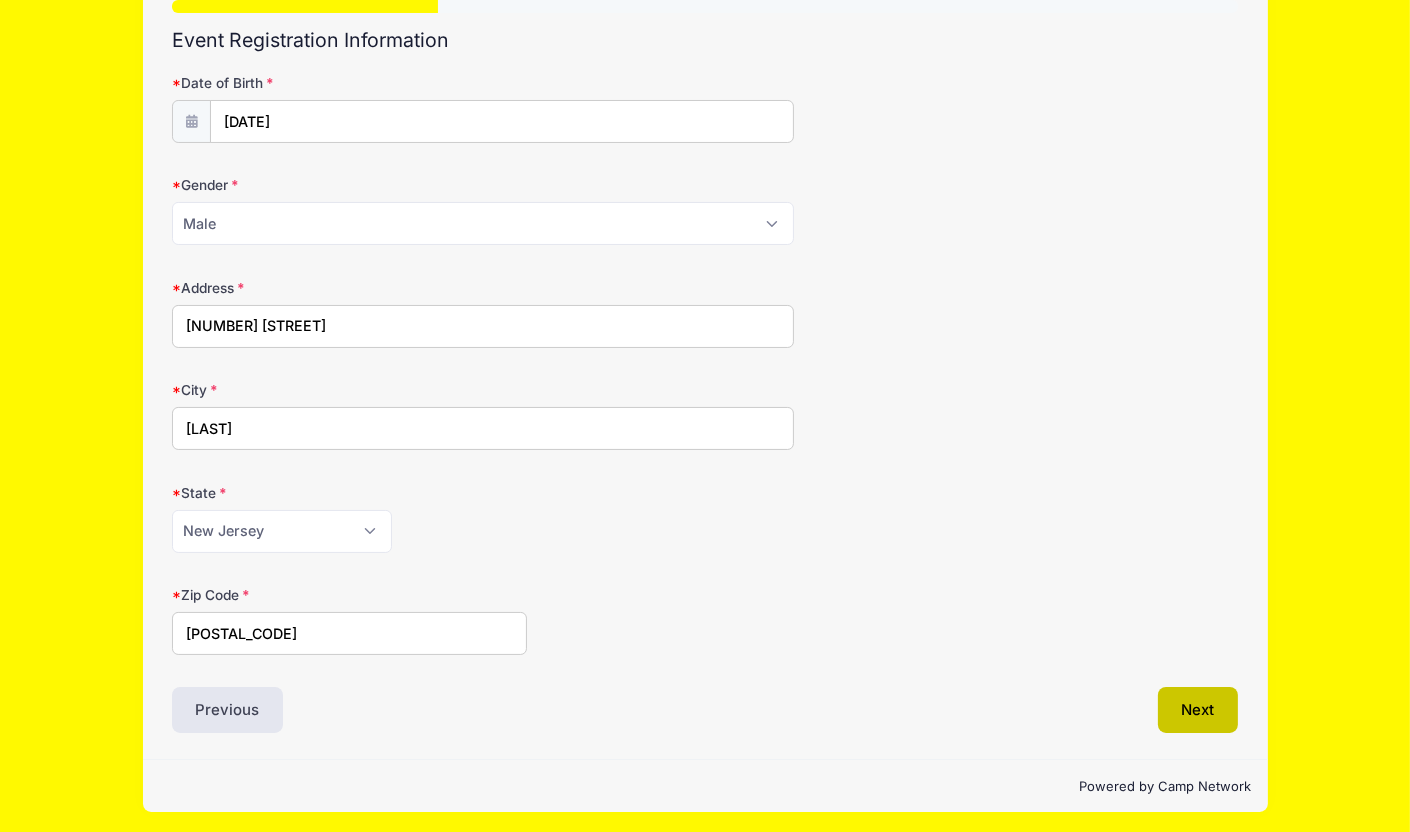 click on "Next" at bounding box center (1198, 710) 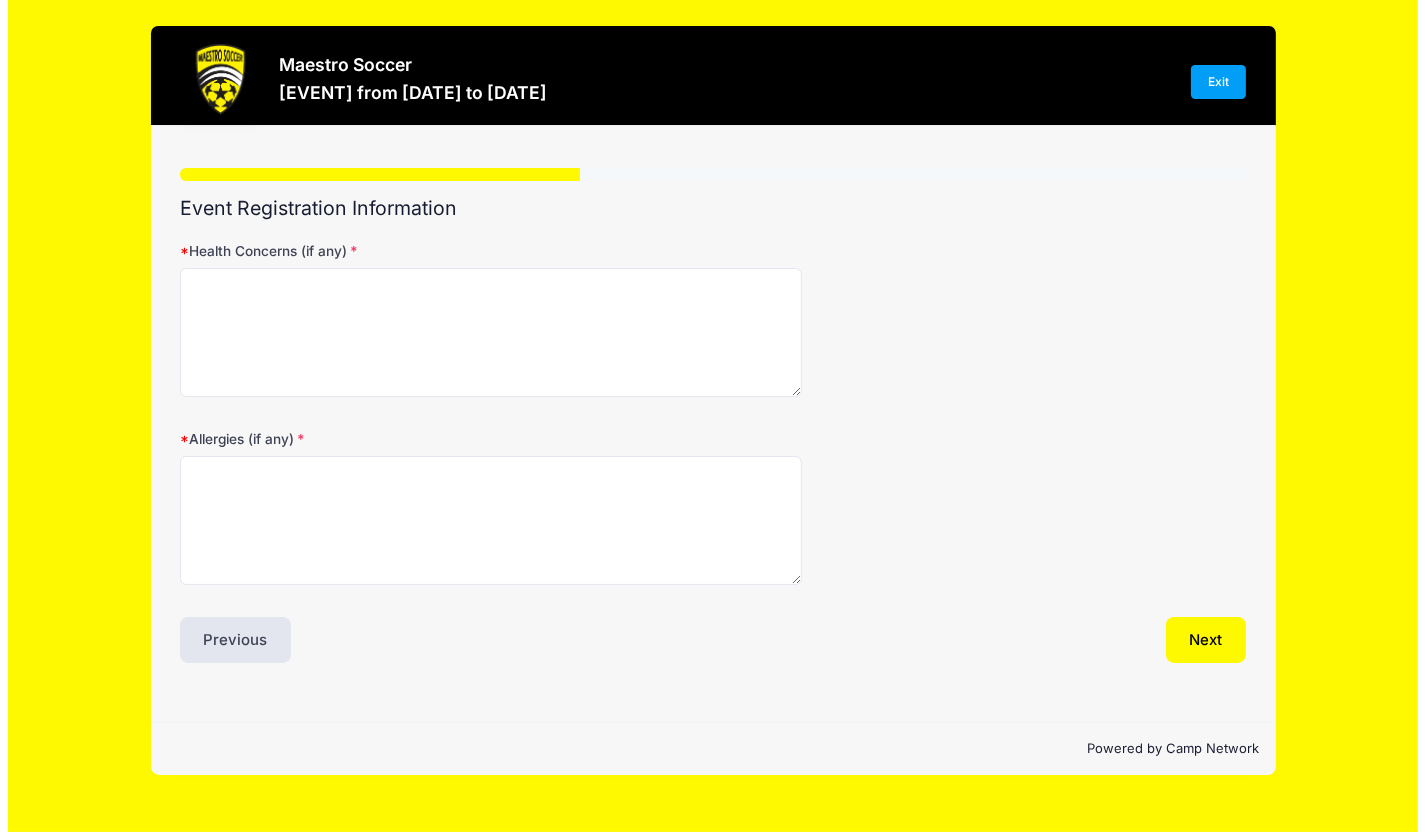 scroll, scrollTop: 0, scrollLeft: 0, axis: both 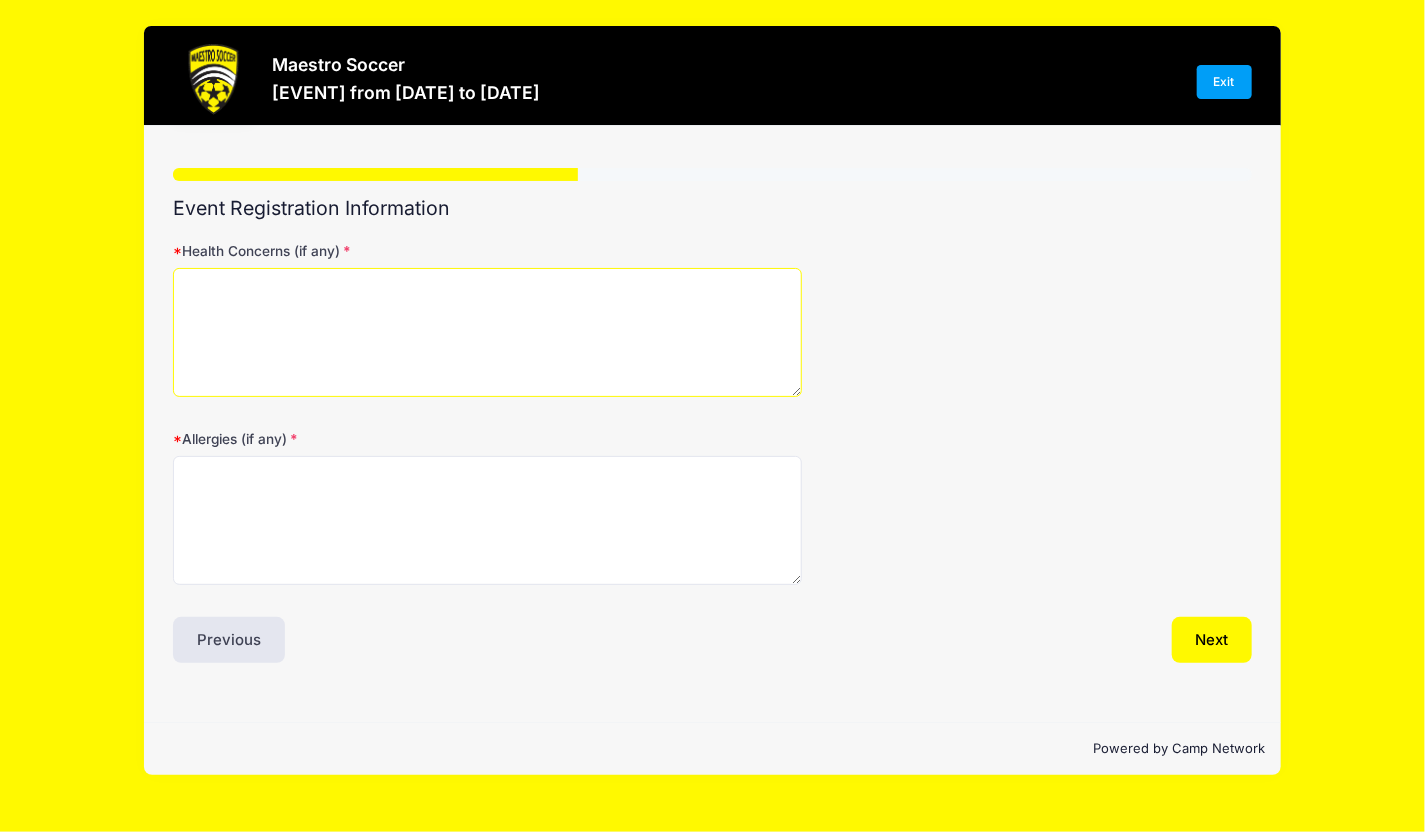 click on "Health Concerns (if any)" at bounding box center (487, 332) 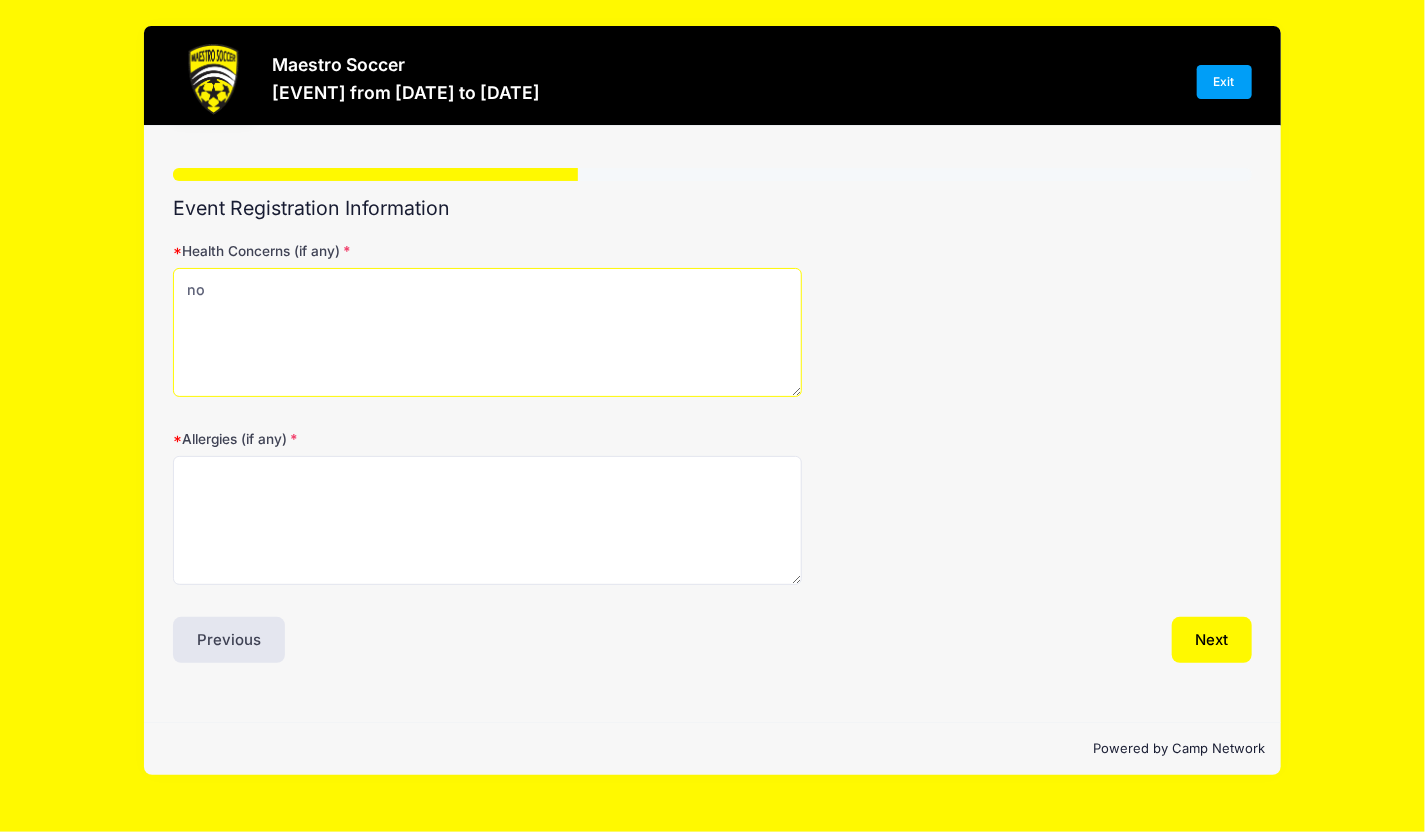 type on "no" 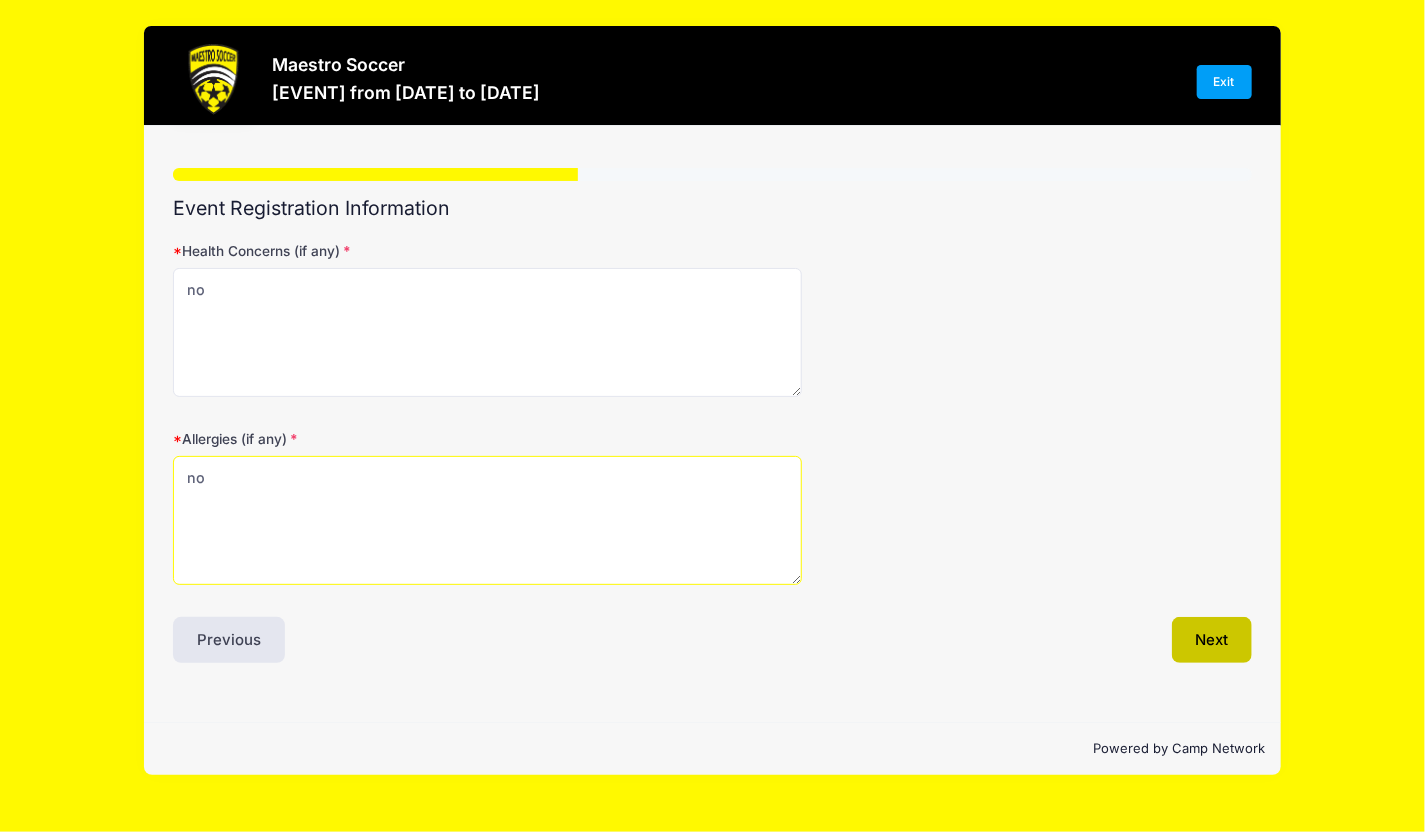 type on "no" 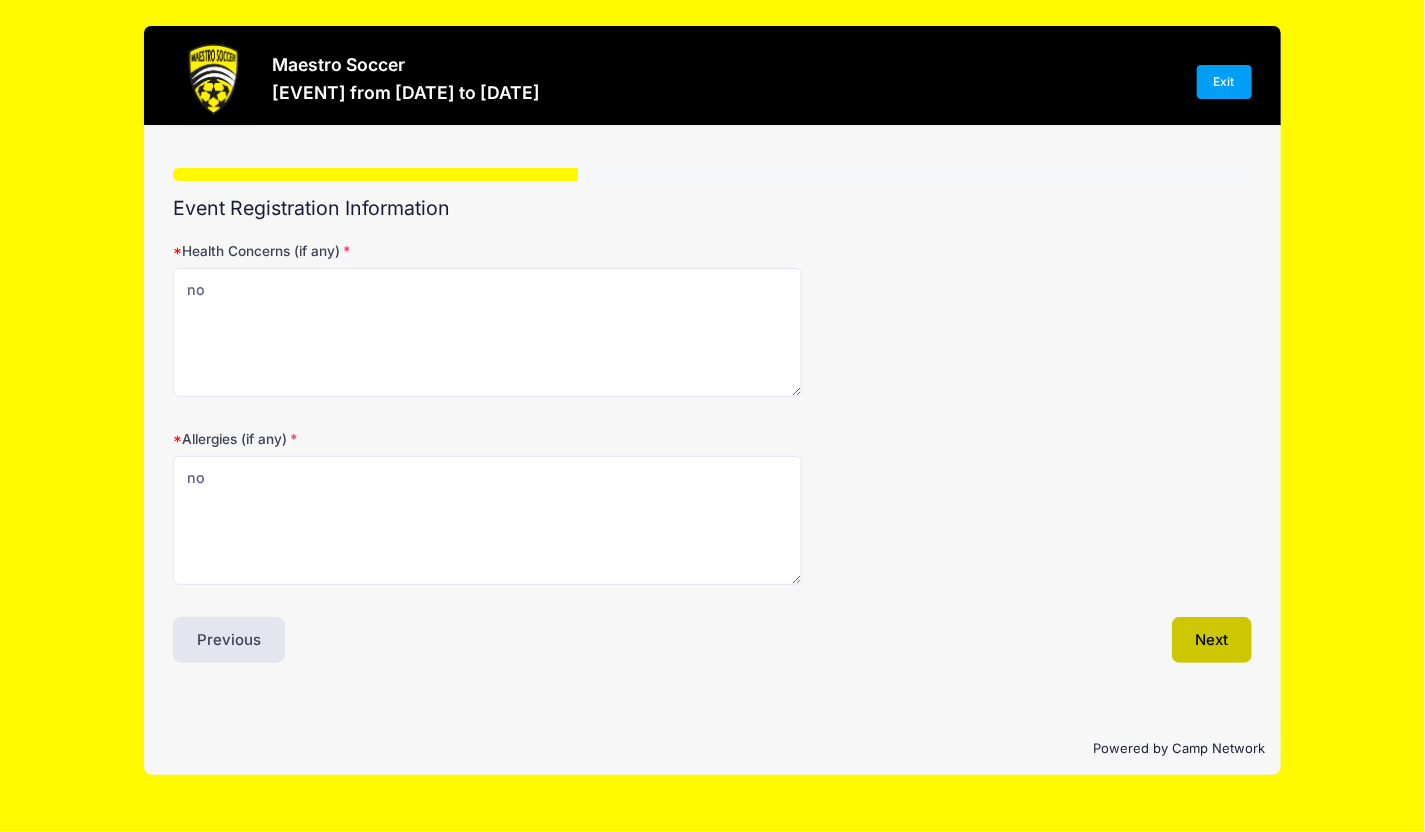click on "Next" at bounding box center (1212, 640) 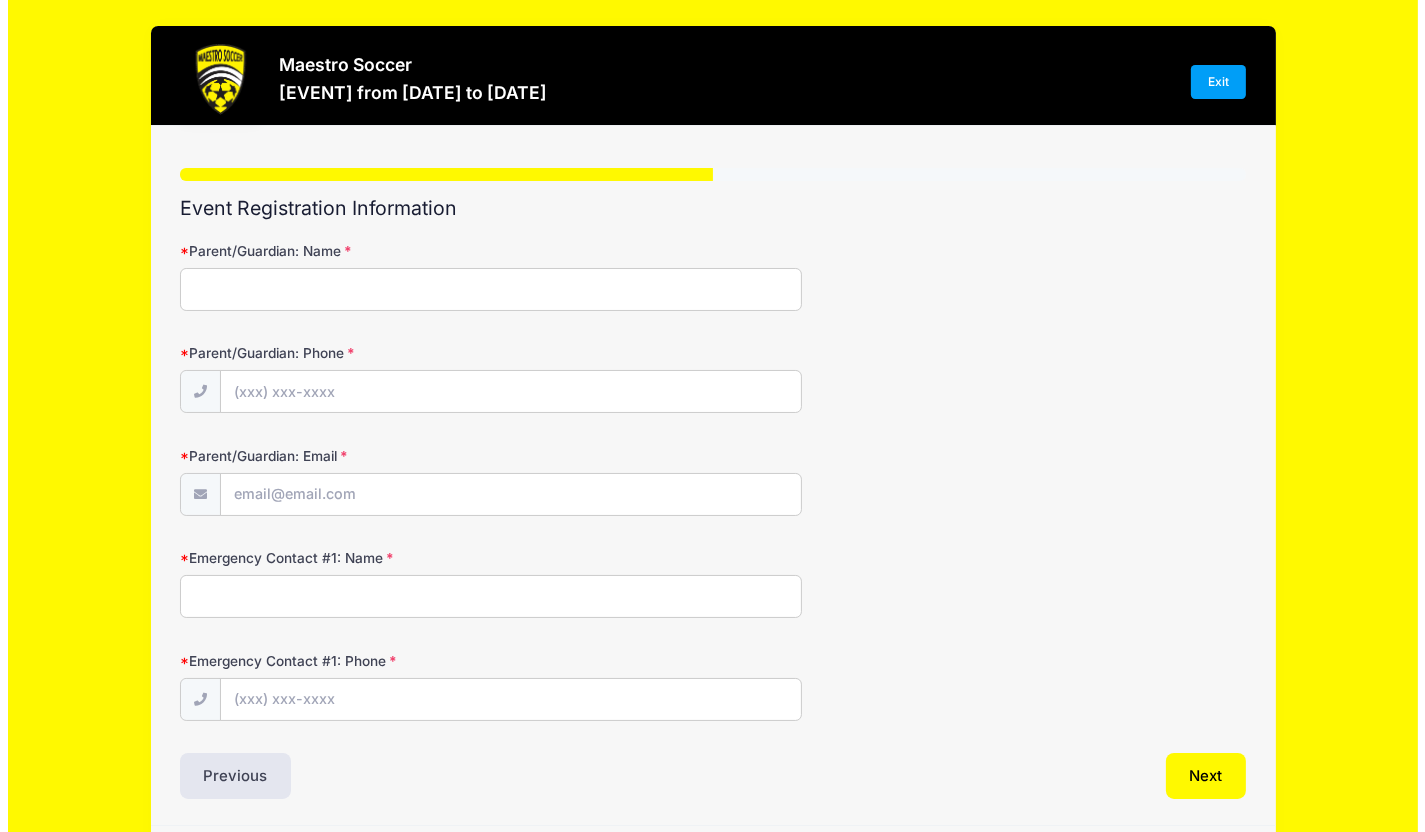 scroll, scrollTop: 0, scrollLeft: 0, axis: both 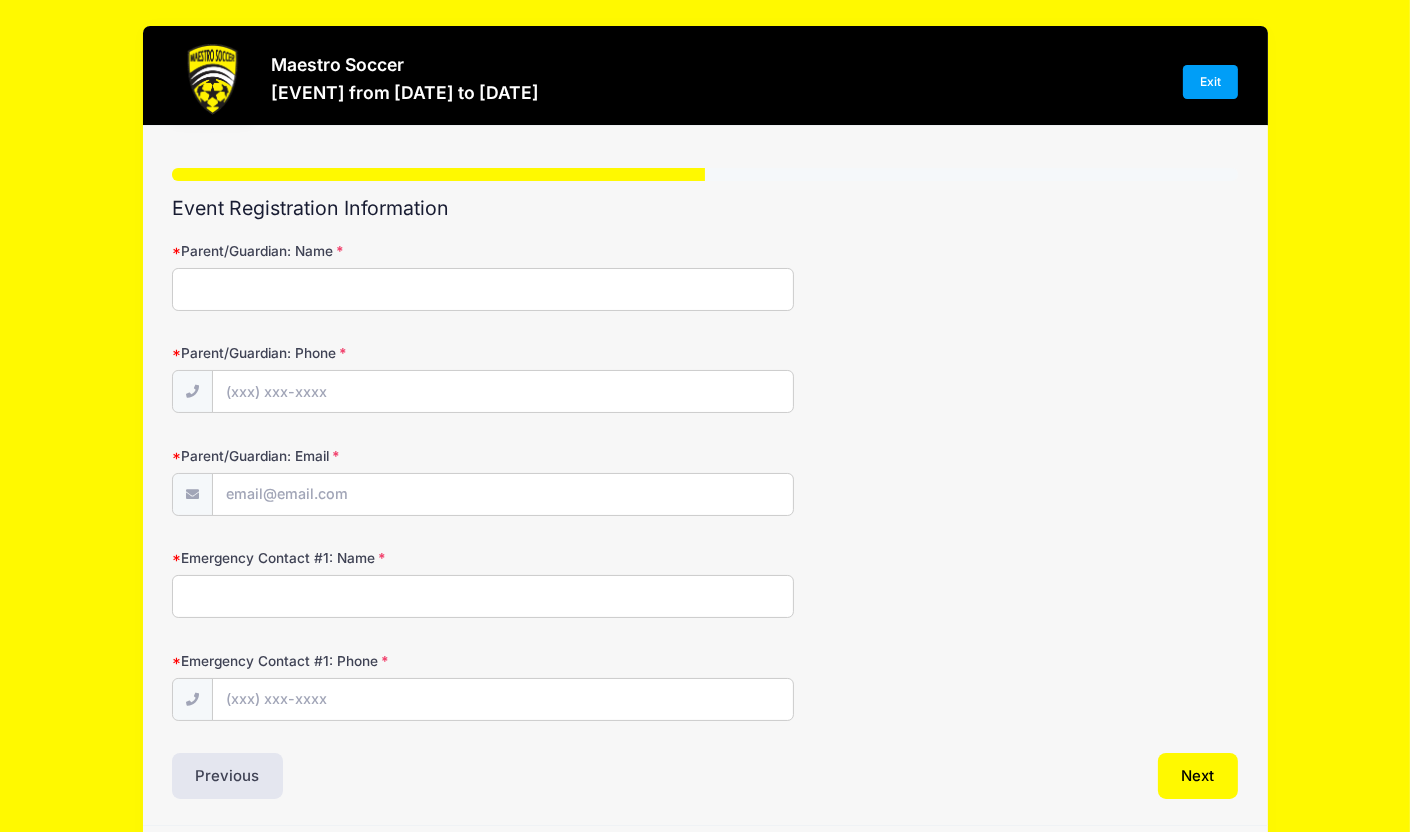 click on "Parent/Guardian: Name" at bounding box center [483, 289] 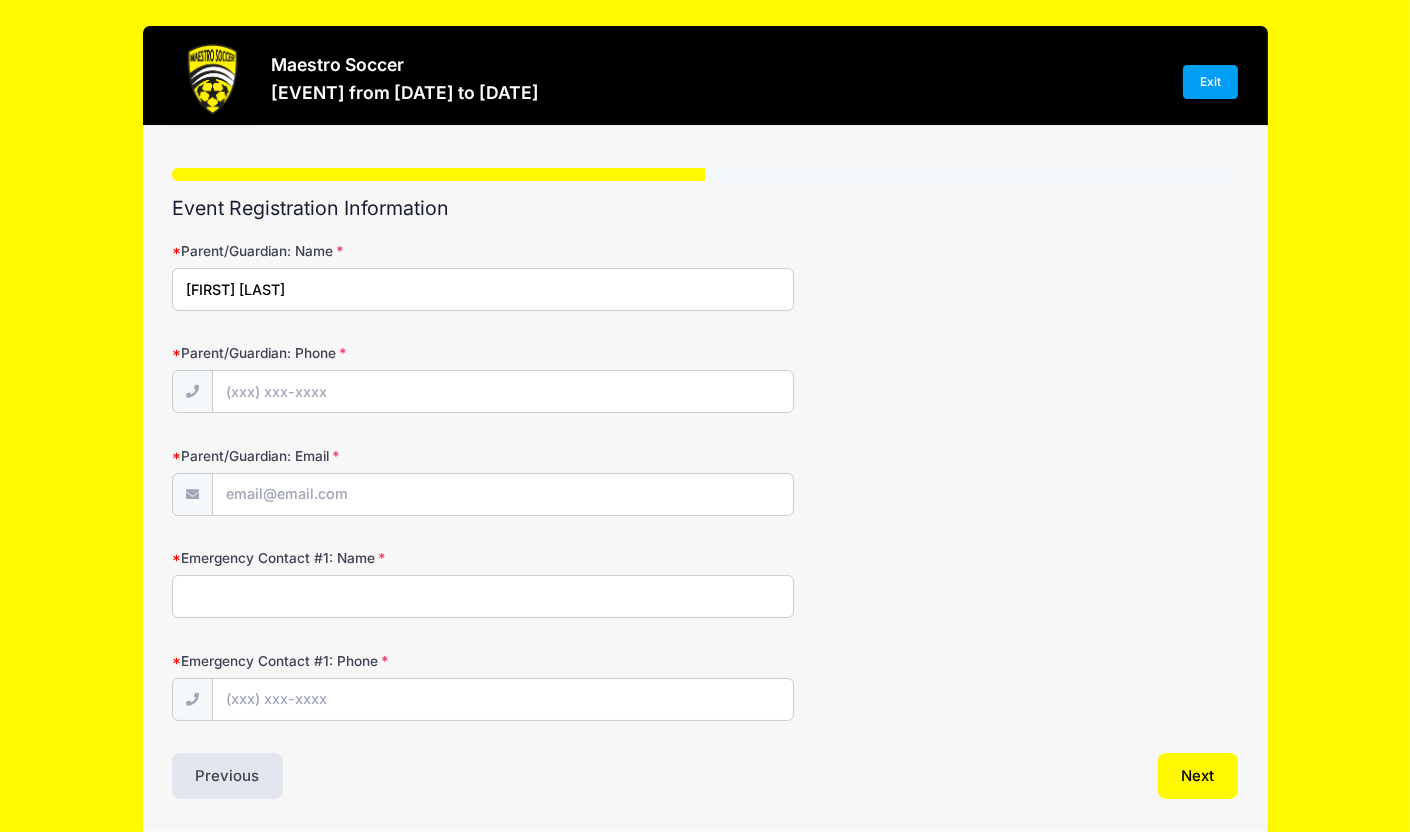 type on "[FIRST] [LAST]" 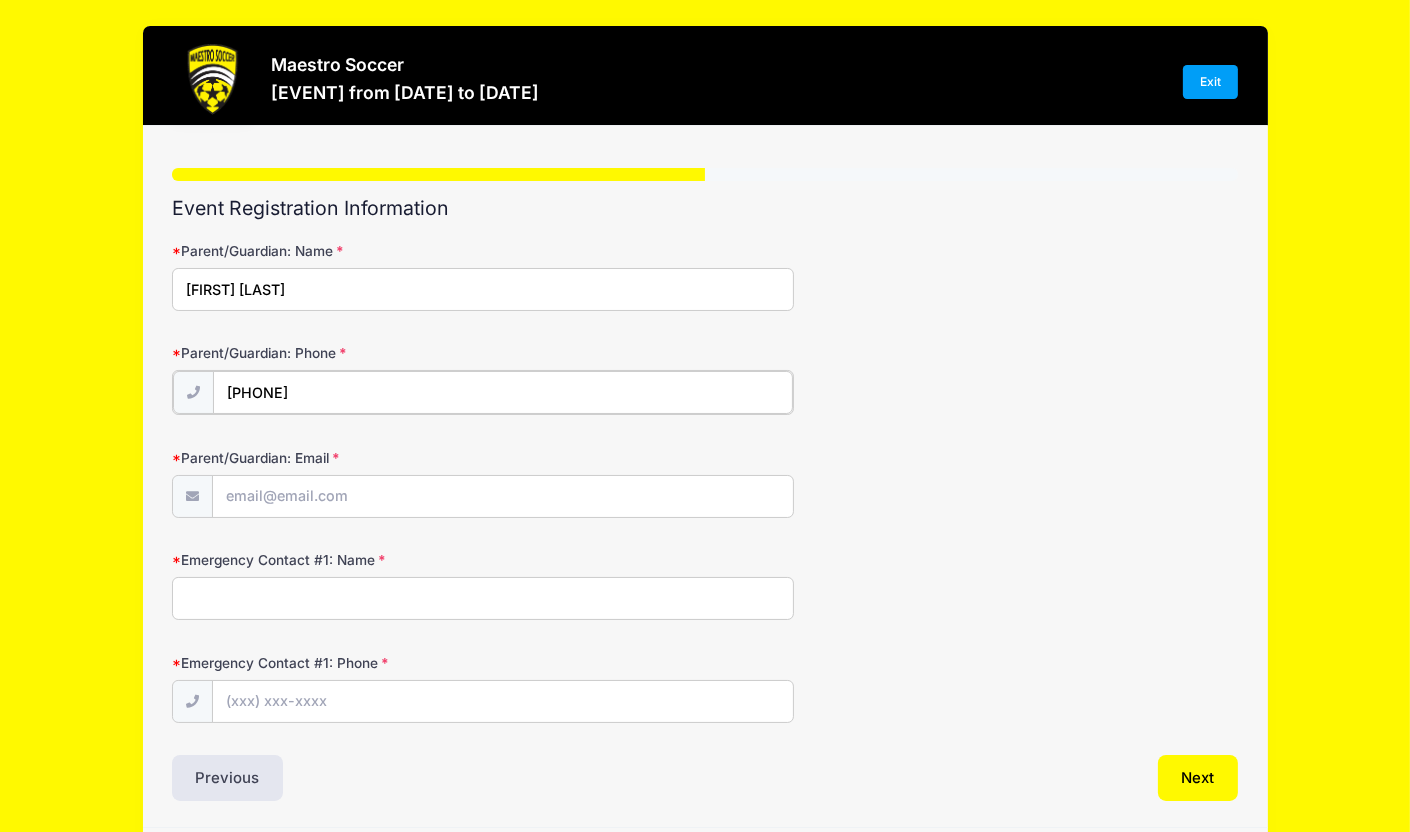 type on "[PHONE]" 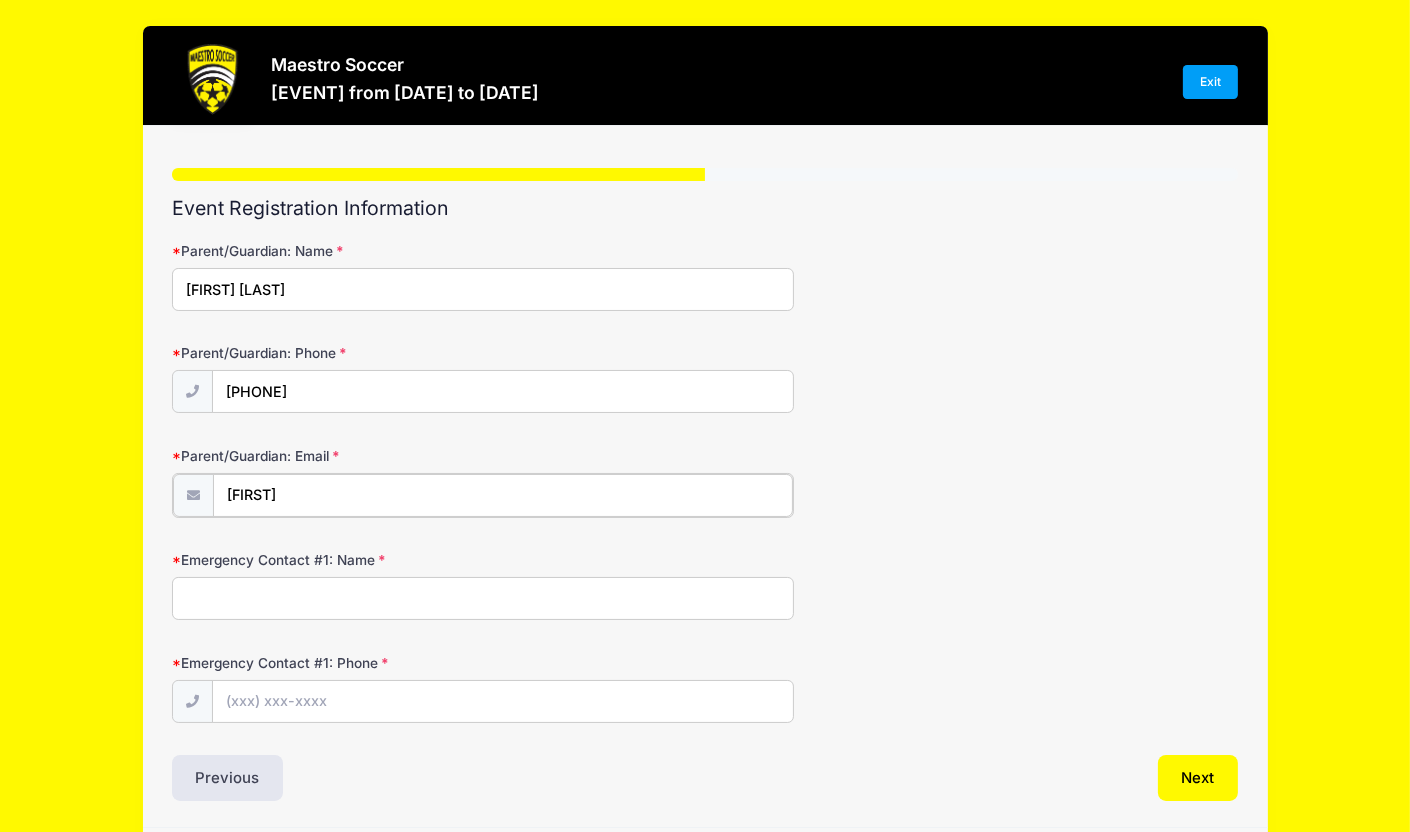 type on "[EMAIL]" 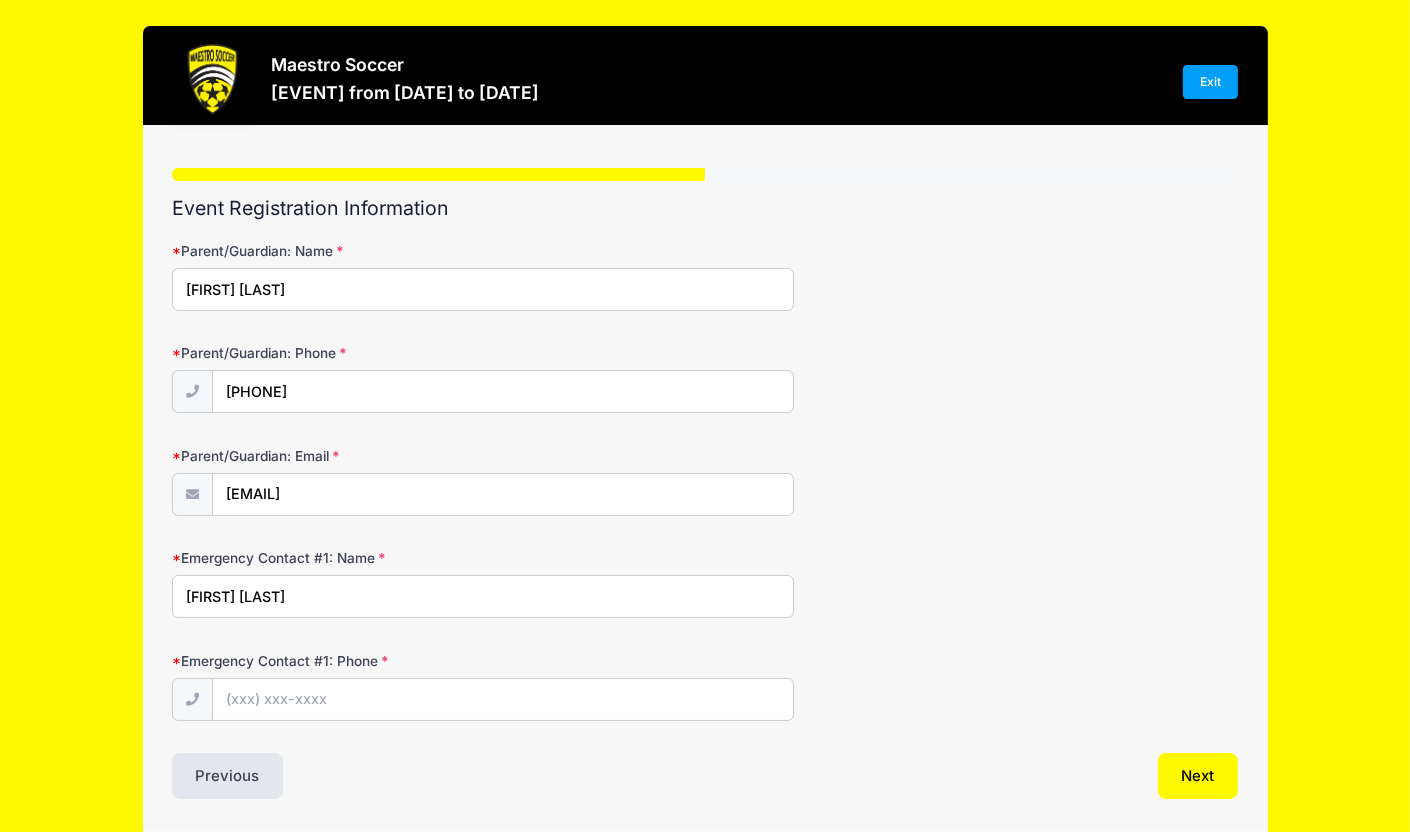 type on "[FIRST] [LAST]" 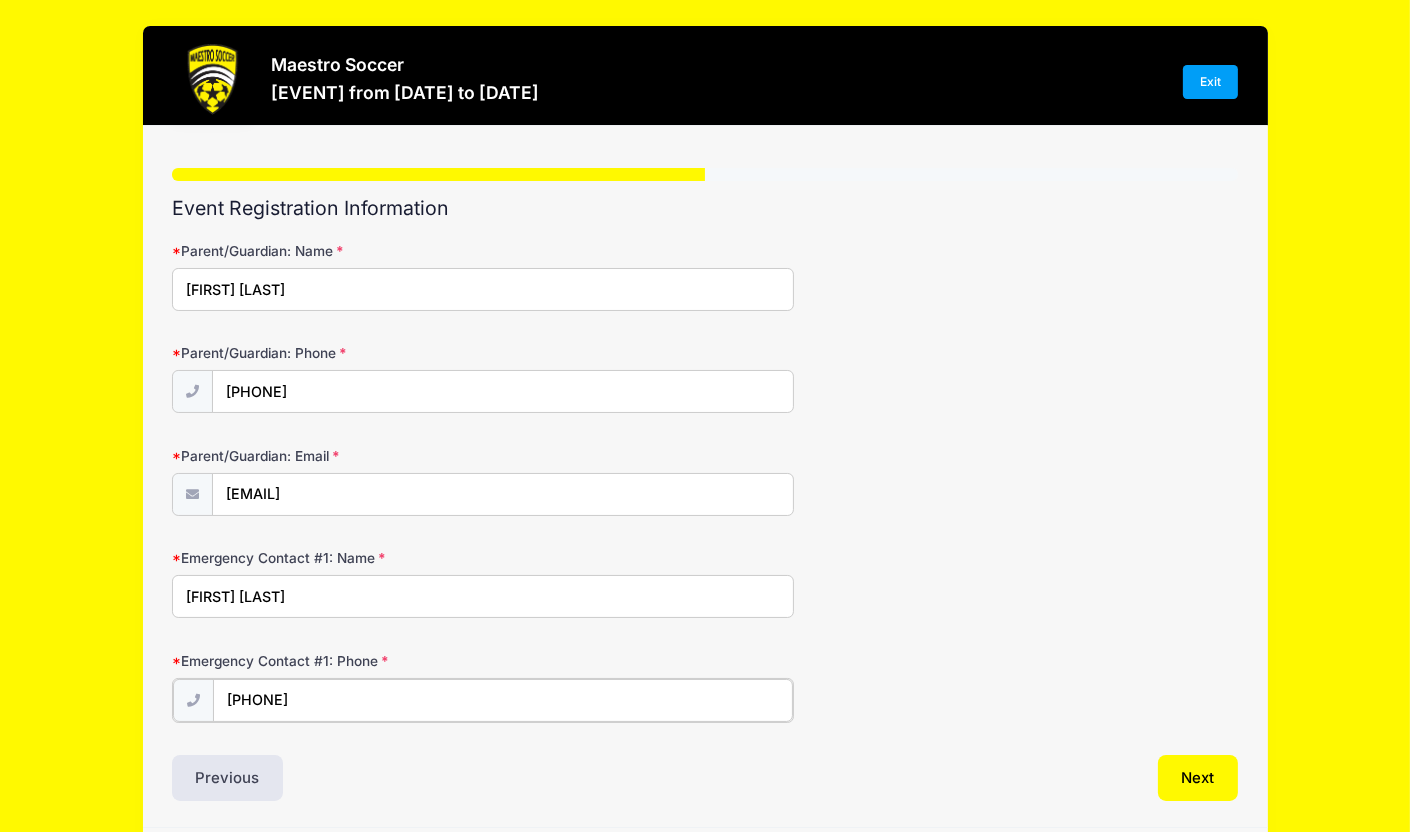 type on "[PHONE]" 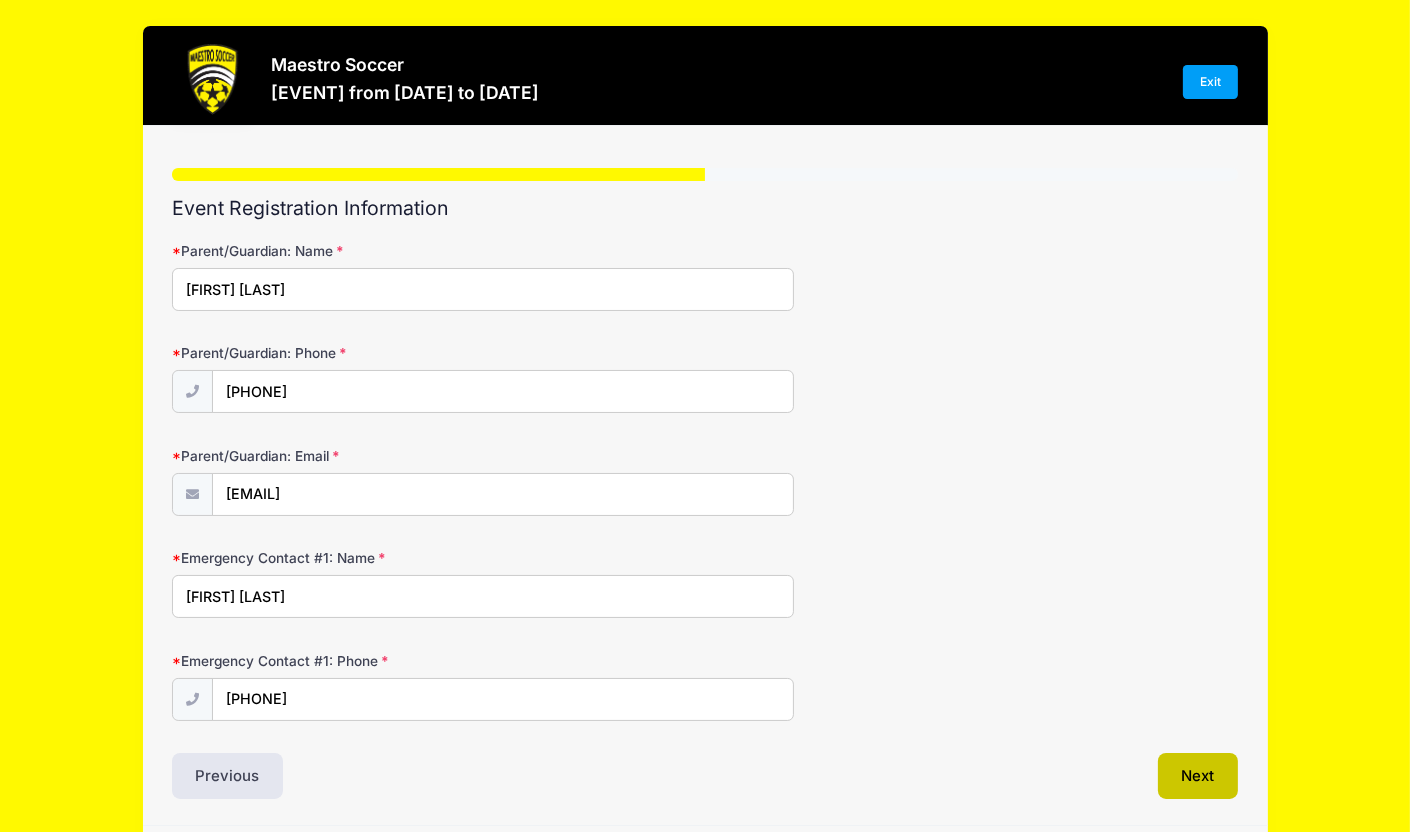 type 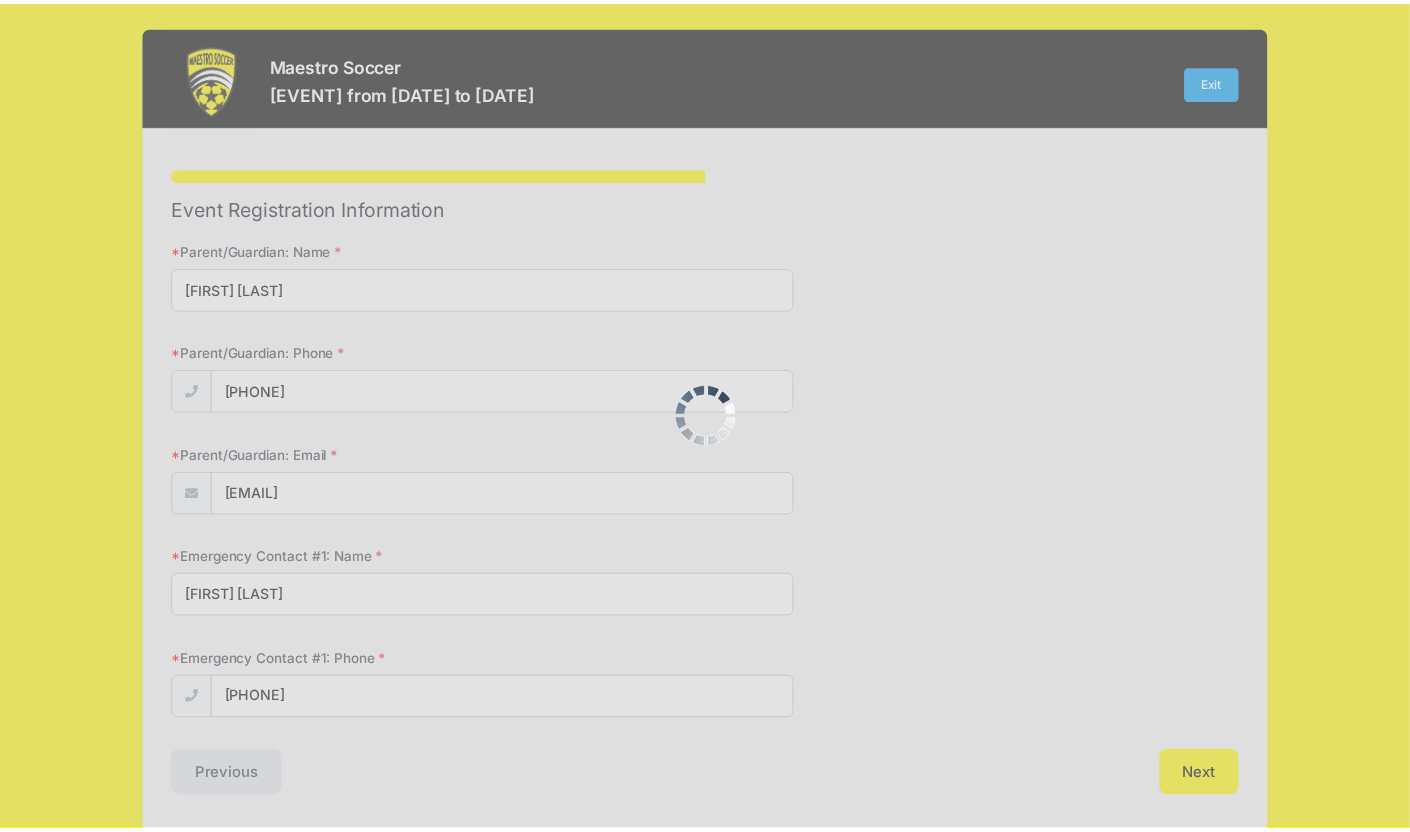 scroll, scrollTop: 0, scrollLeft: 0, axis: both 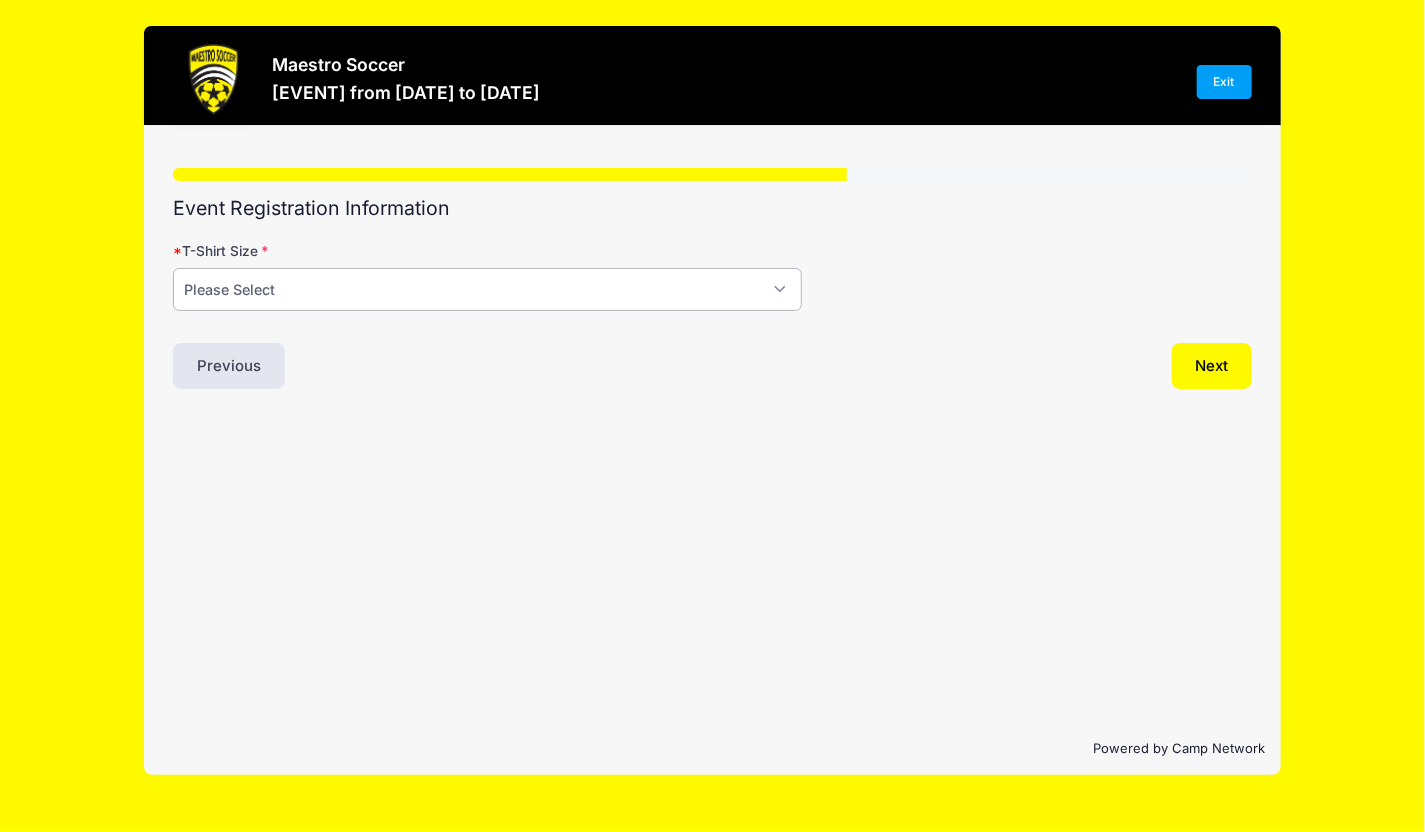 click on "Please Select Youth Small
Youth Medium
Youth Large
Adult Small
Adult Medium
Adult Large" at bounding box center [487, 289] 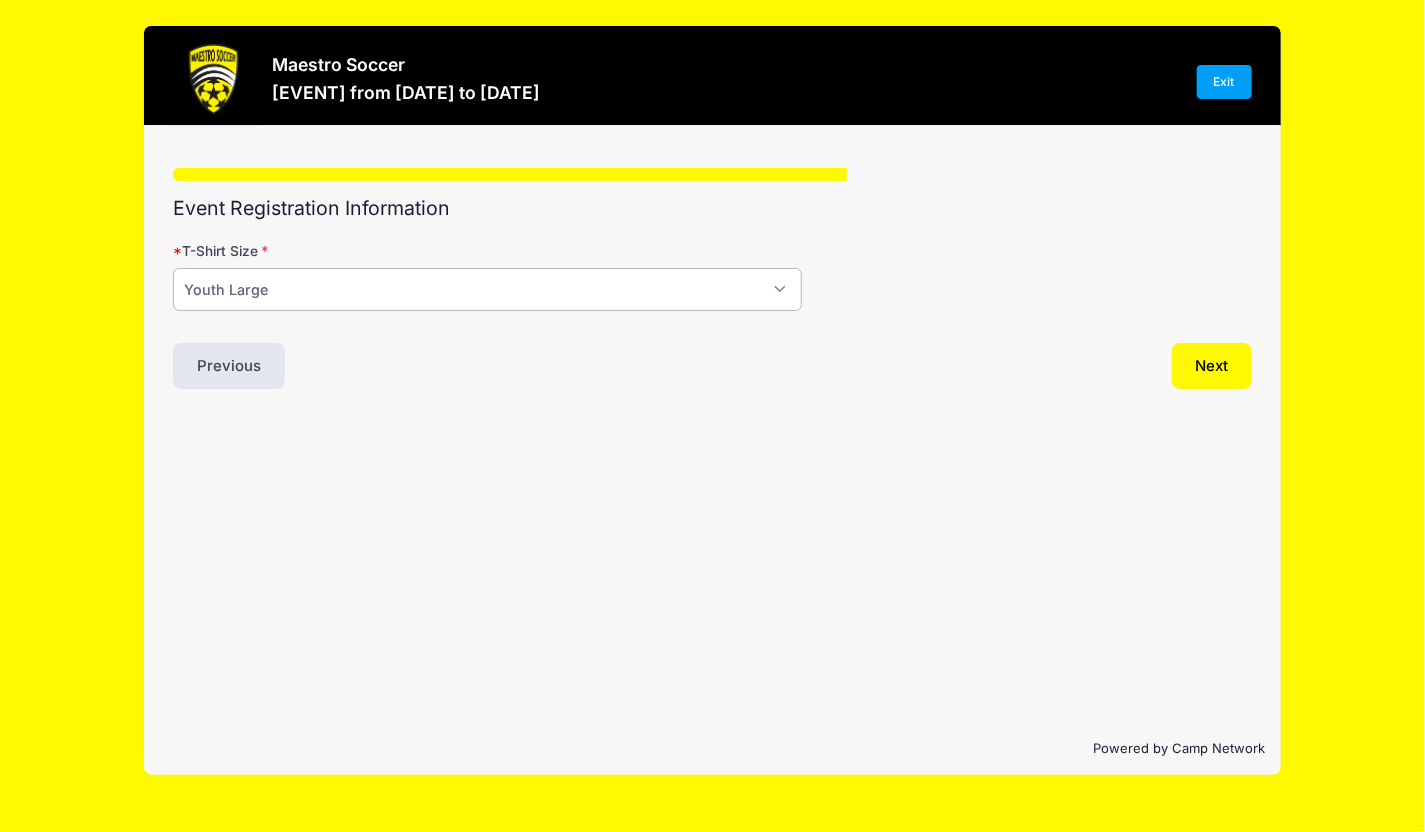 click on "Please Select Youth Small
Youth Medium
Youth Large
Adult Small
Adult Medium
Adult Large" at bounding box center [487, 289] 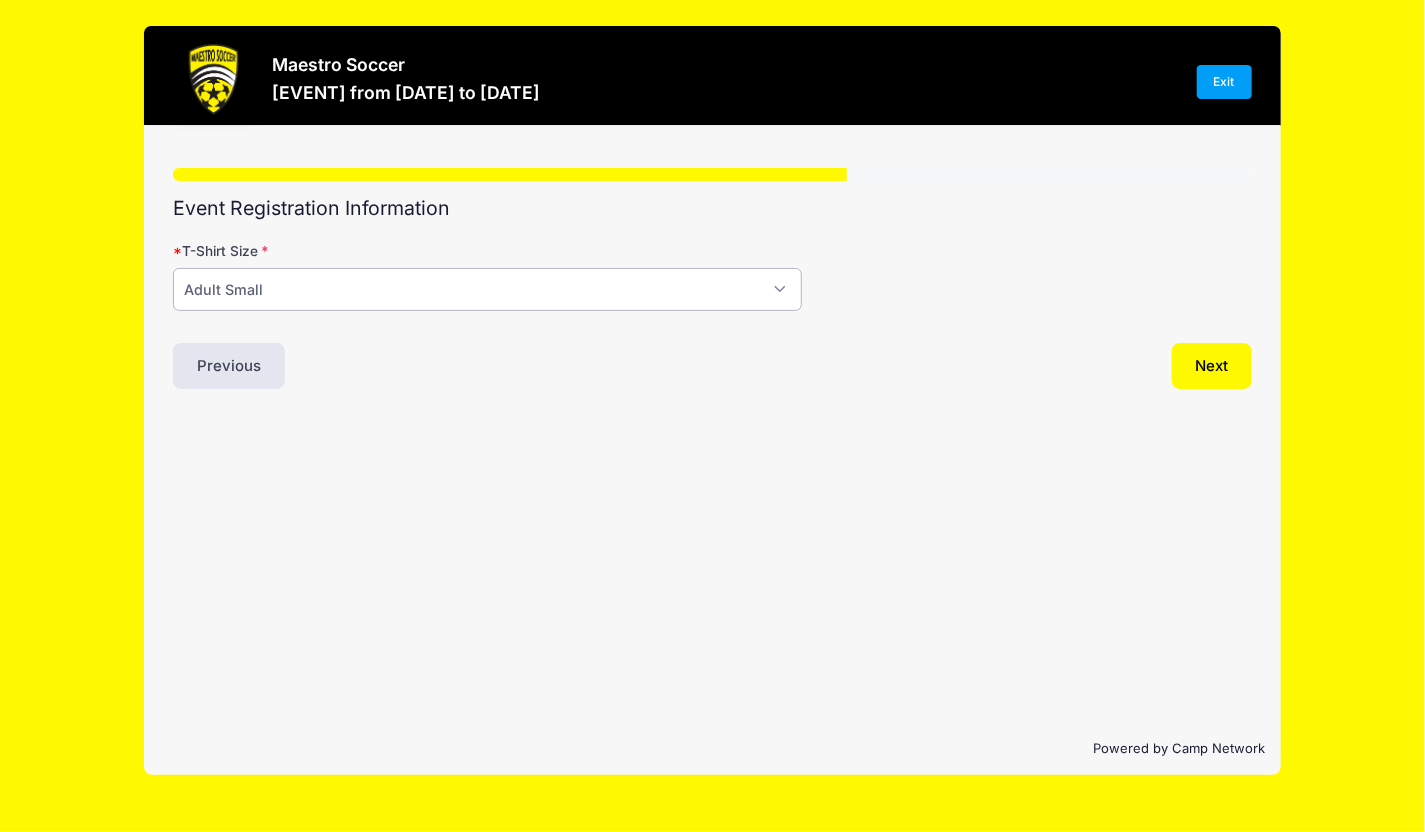 click on "Please Select Youth Small
Youth Medium
Youth Large
Adult Small
Adult Medium
Adult Large" at bounding box center (487, 289) 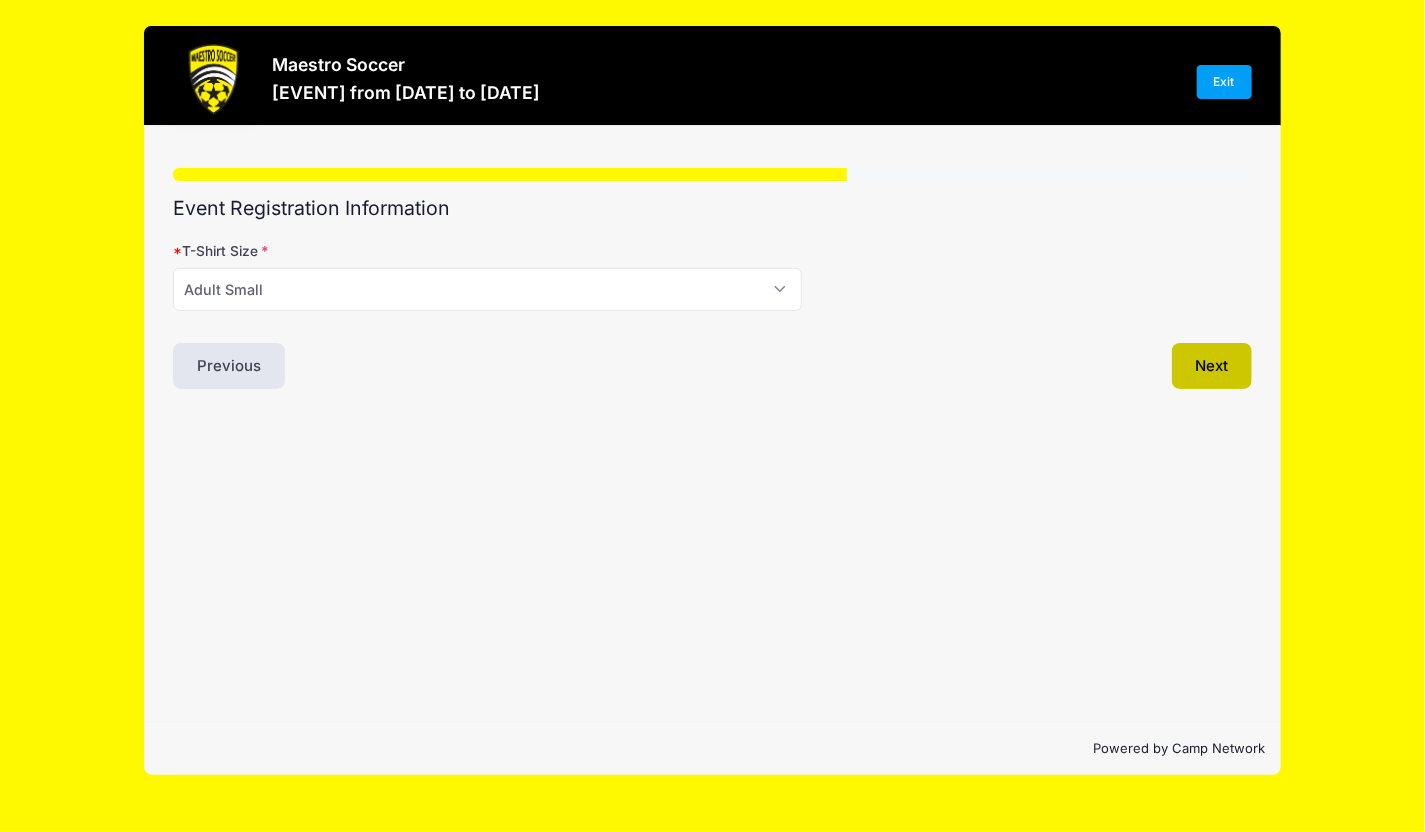 click on "Next" at bounding box center (1212, 366) 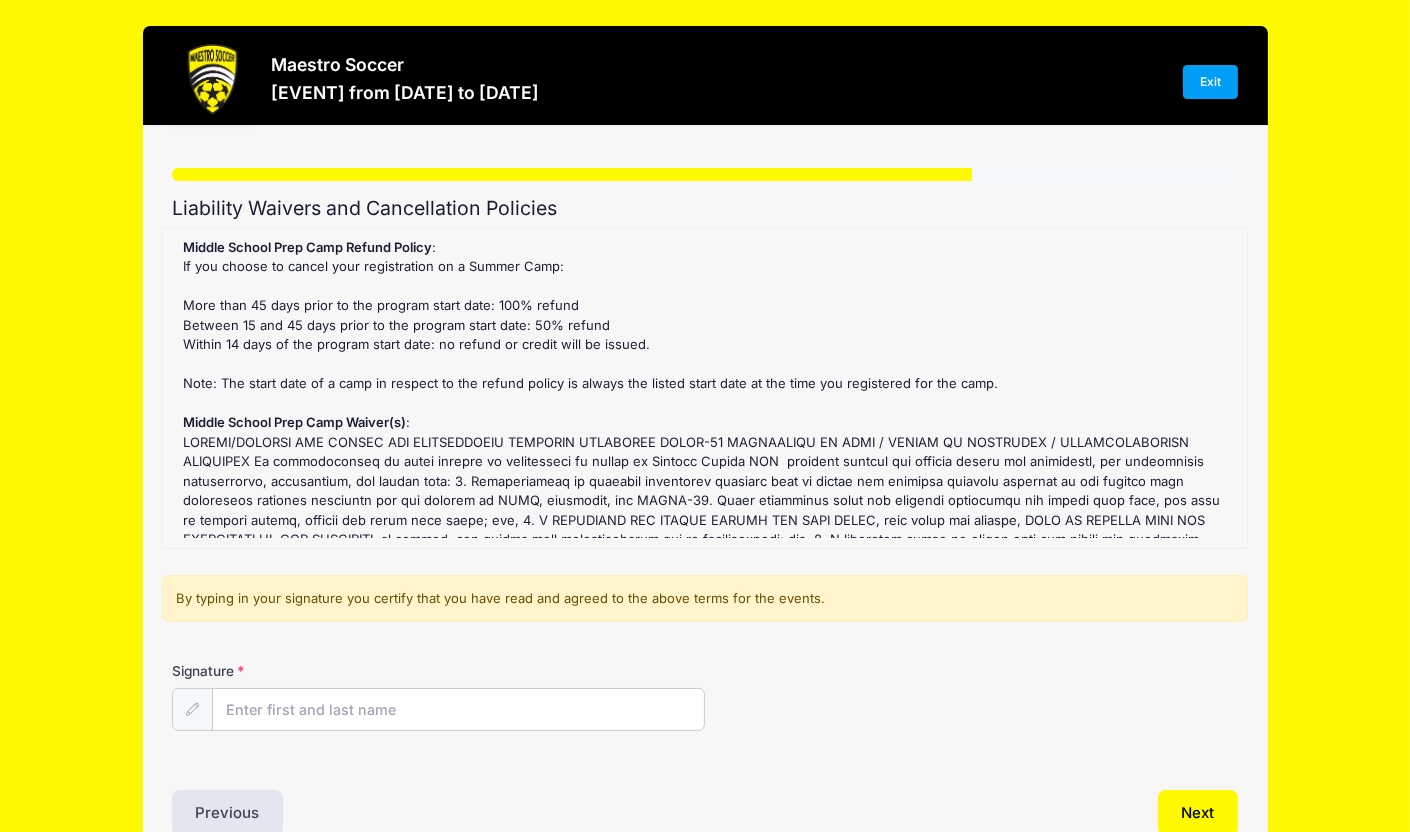 scroll, scrollTop: 0, scrollLeft: 0, axis: both 